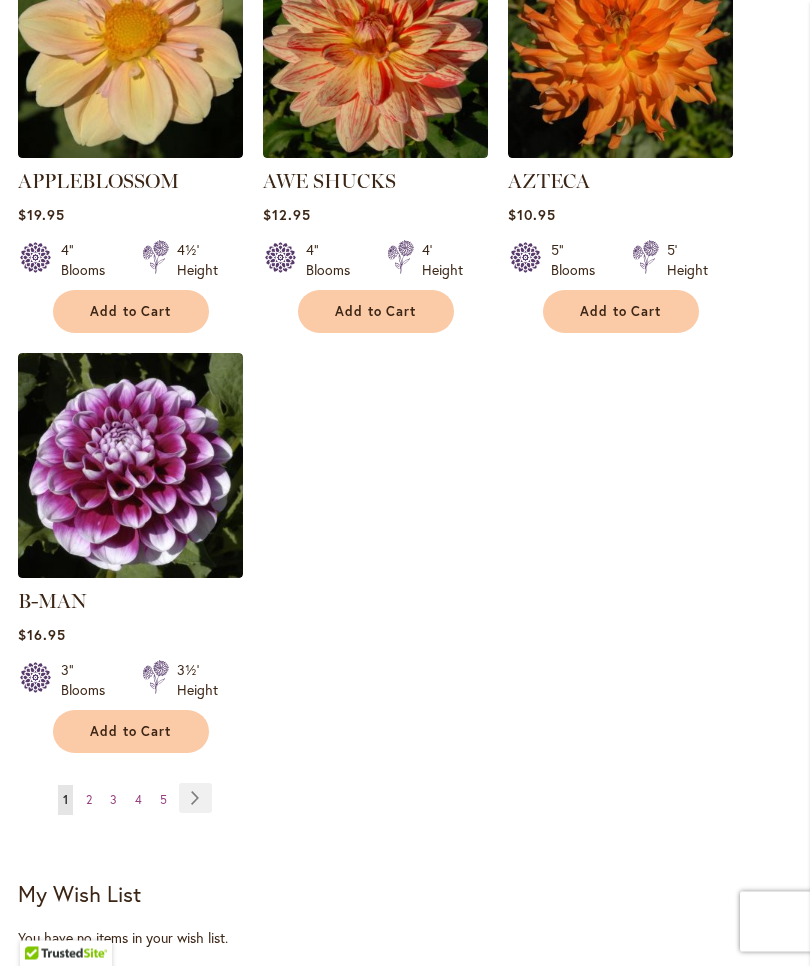 scroll, scrollTop: 2401, scrollLeft: 0, axis: vertical 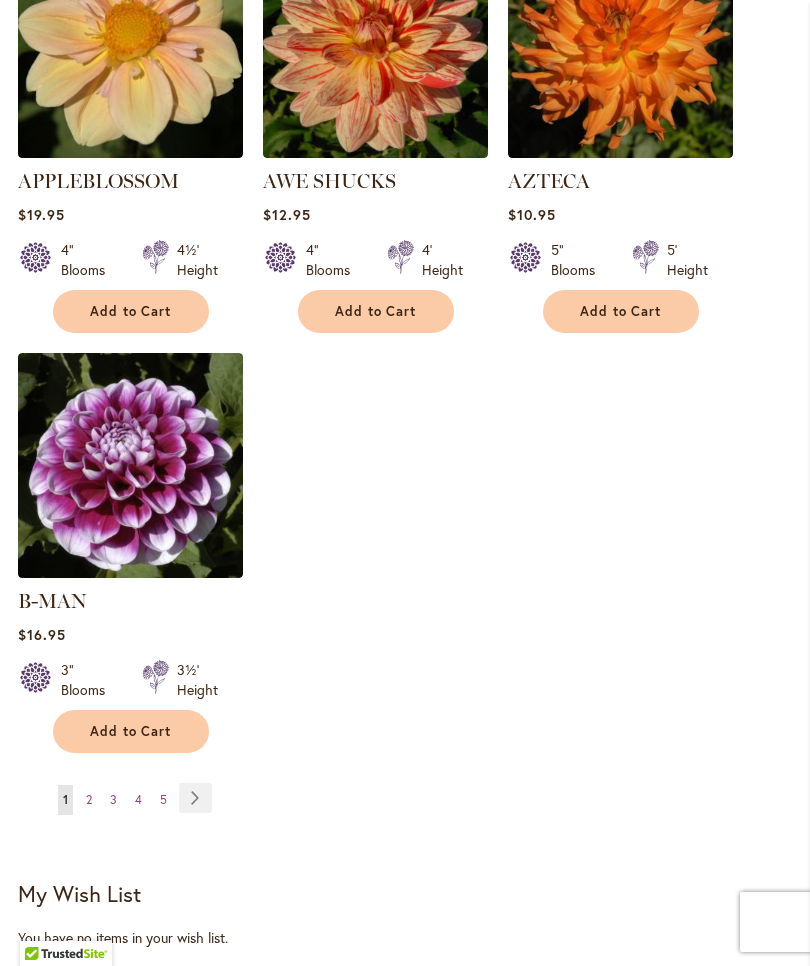 click on "Page
Next" at bounding box center [195, 798] 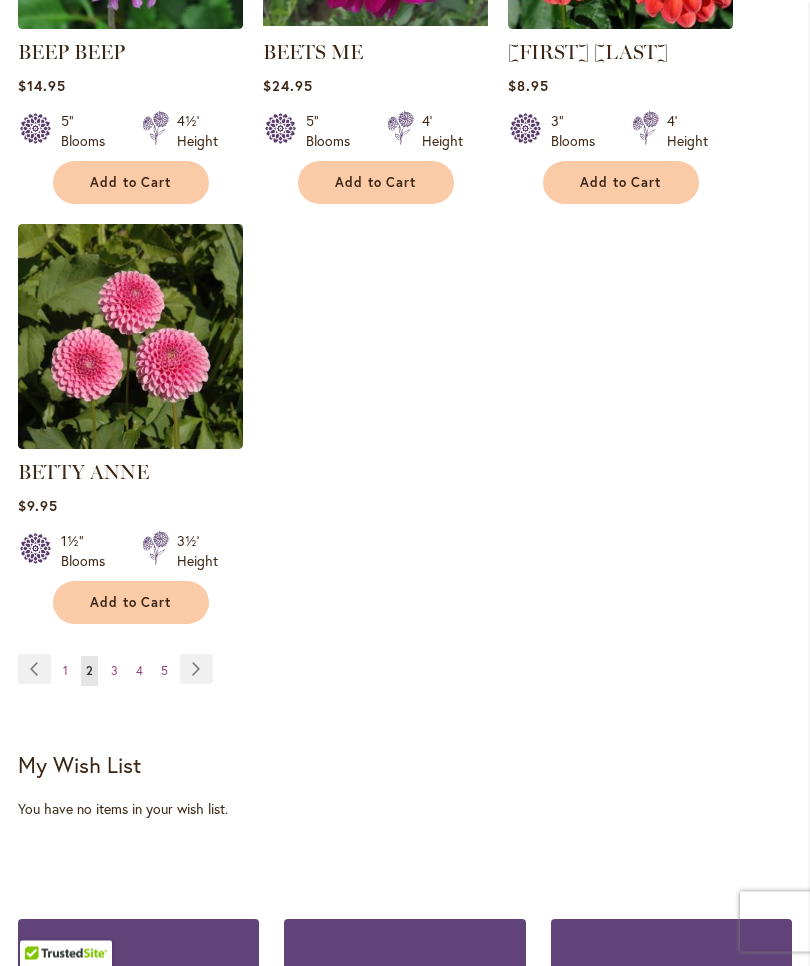 scroll, scrollTop: 2533, scrollLeft: 0, axis: vertical 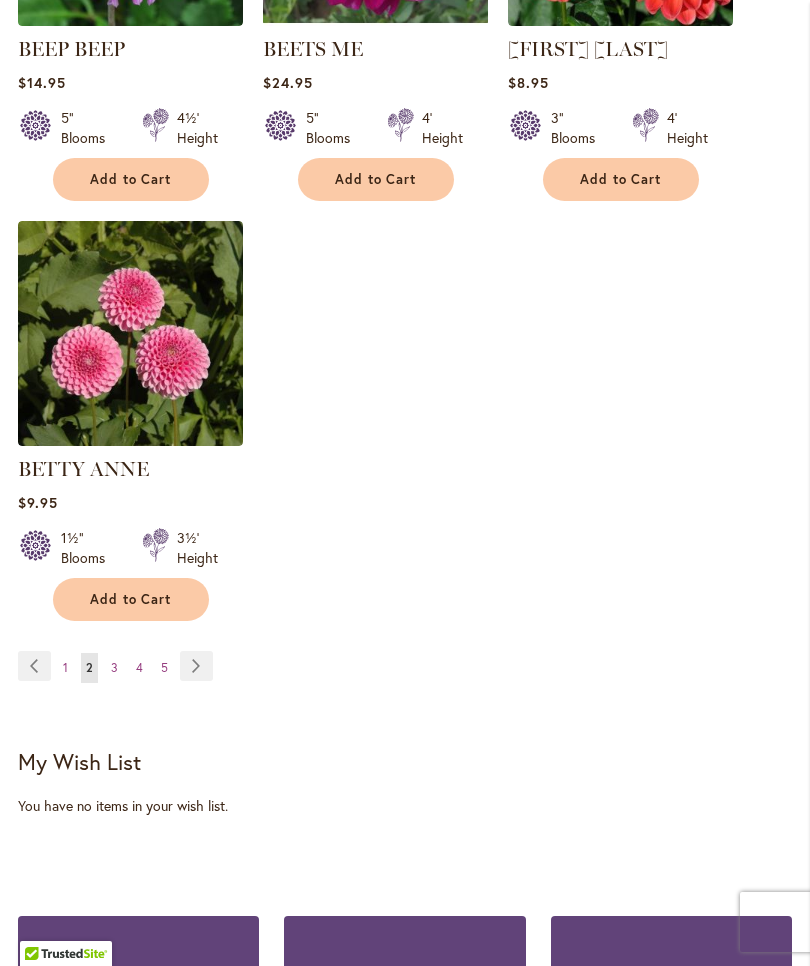 click on "Page
Next" at bounding box center (196, 666) 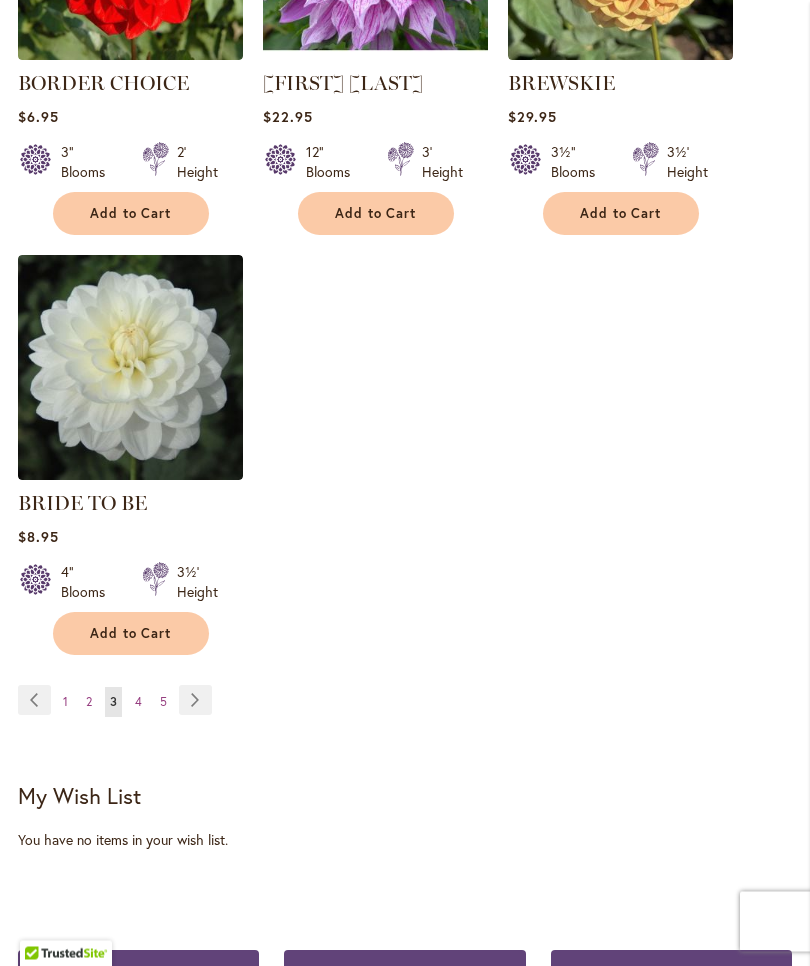 scroll, scrollTop: 2499, scrollLeft: 0, axis: vertical 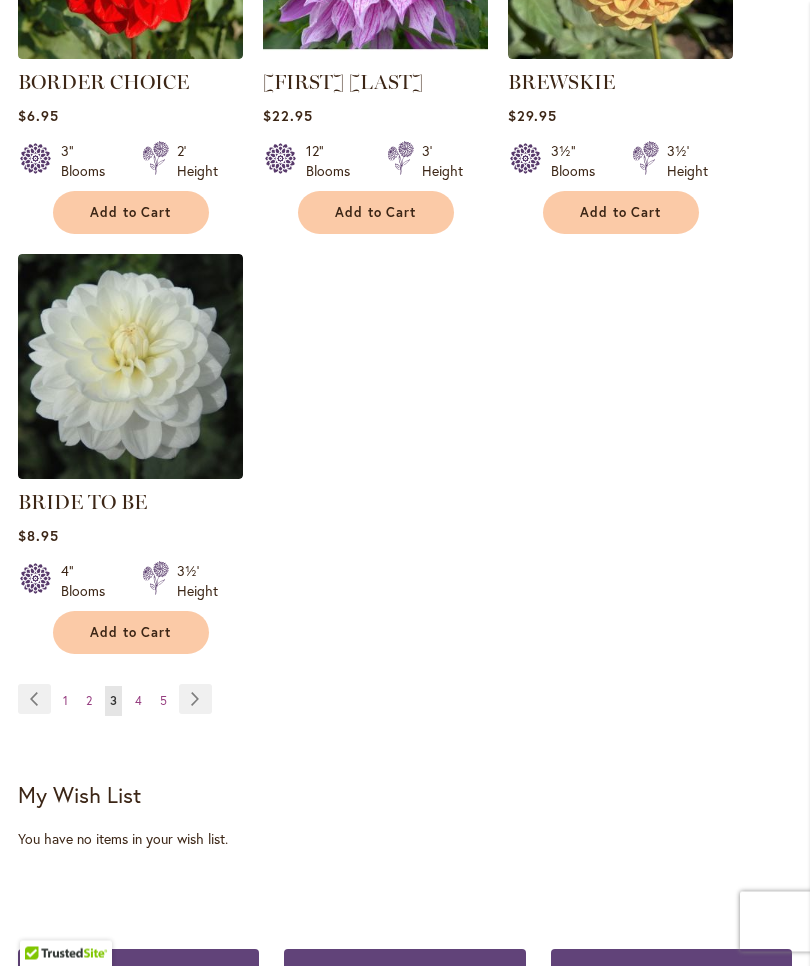 click on "Page
Next" at bounding box center (195, 700) 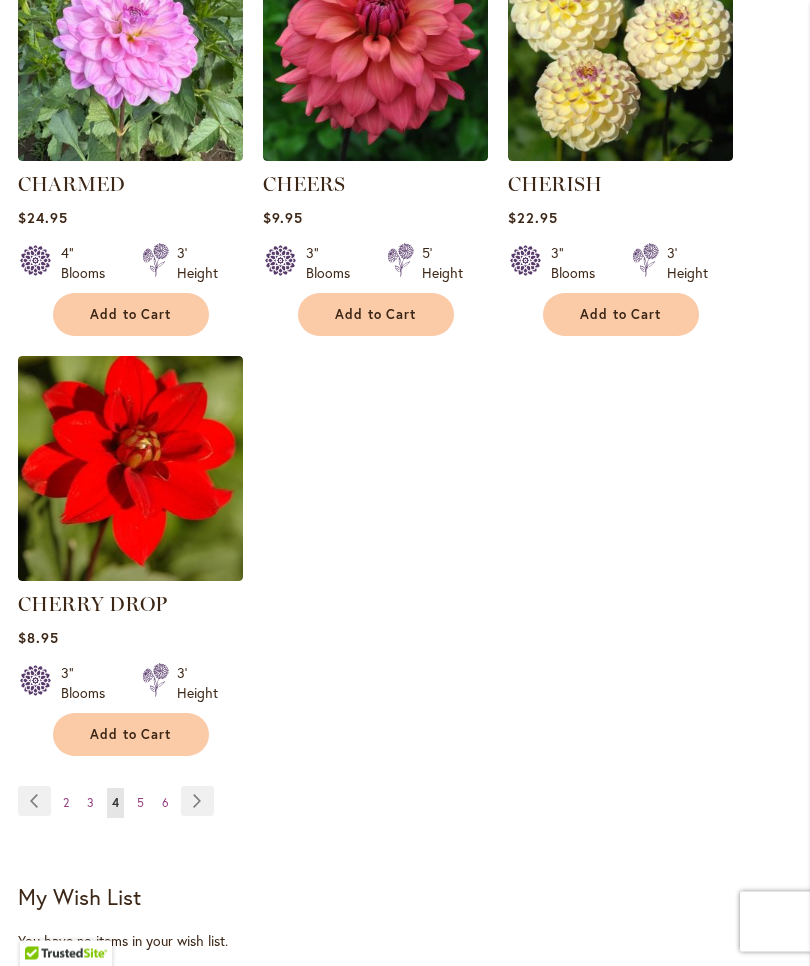 scroll, scrollTop: 2426, scrollLeft: 0, axis: vertical 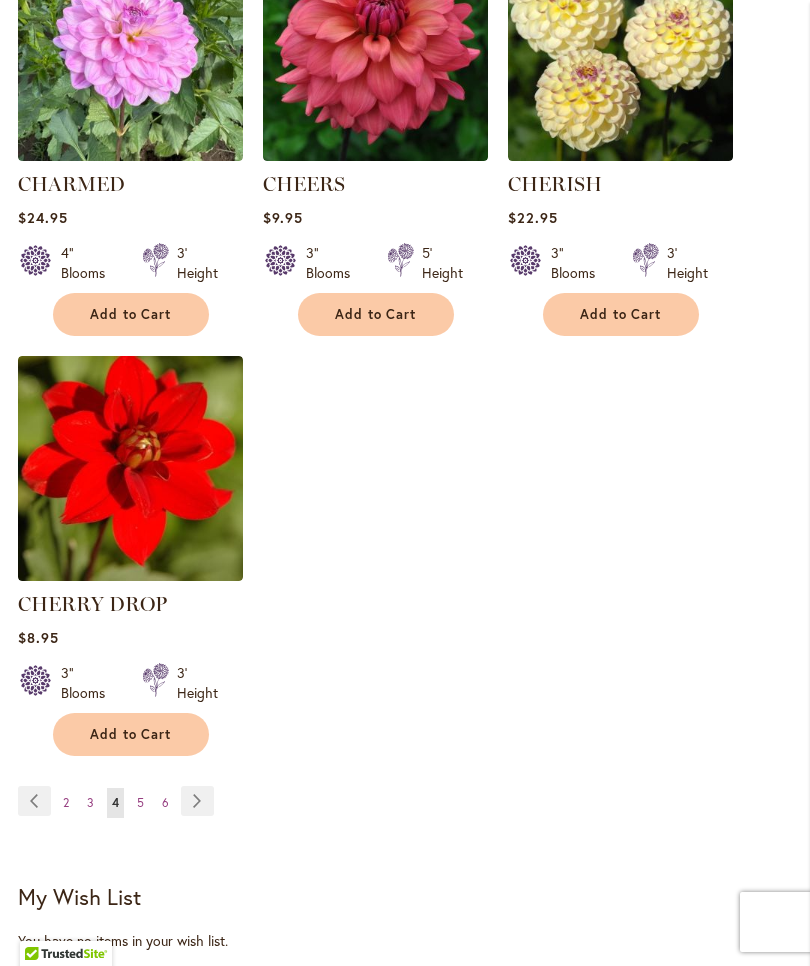 click on "Page
Next" at bounding box center (197, 801) 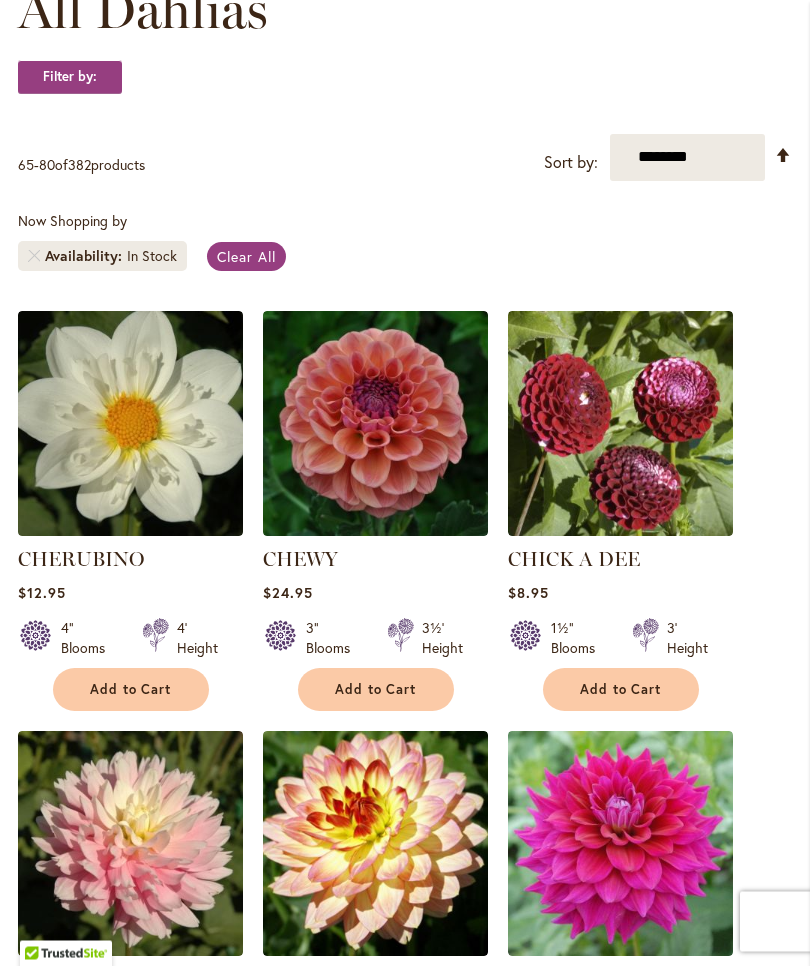 scroll, scrollTop: 343, scrollLeft: 0, axis: vertical 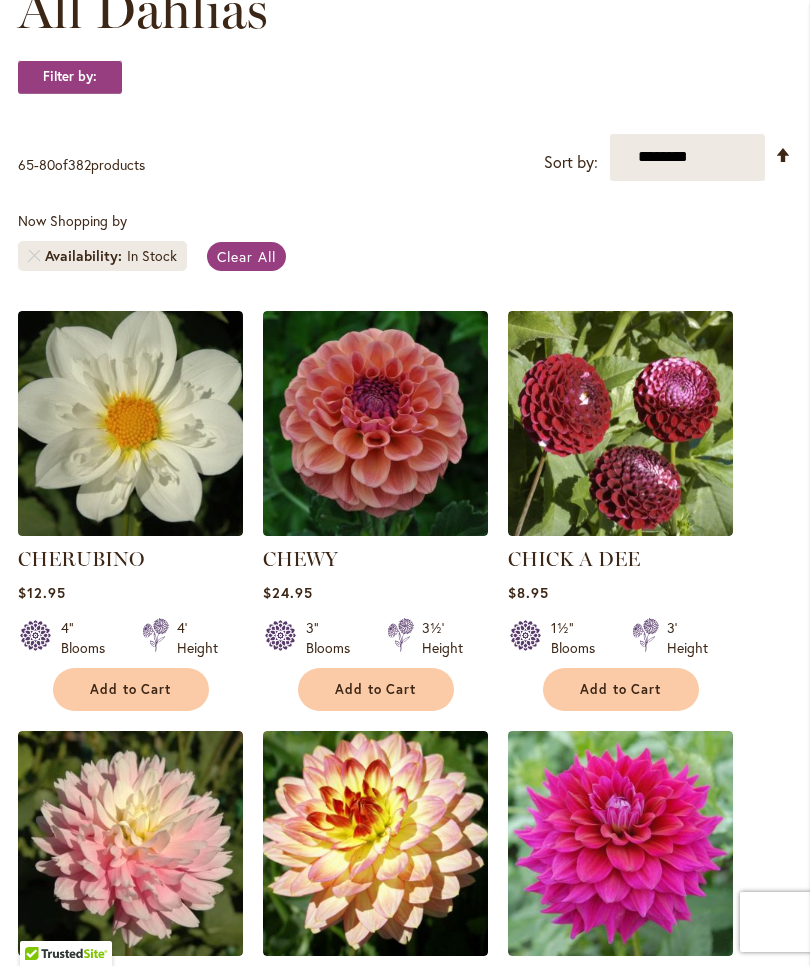 click on "Add to Cart" at bounding box center [376, 689] 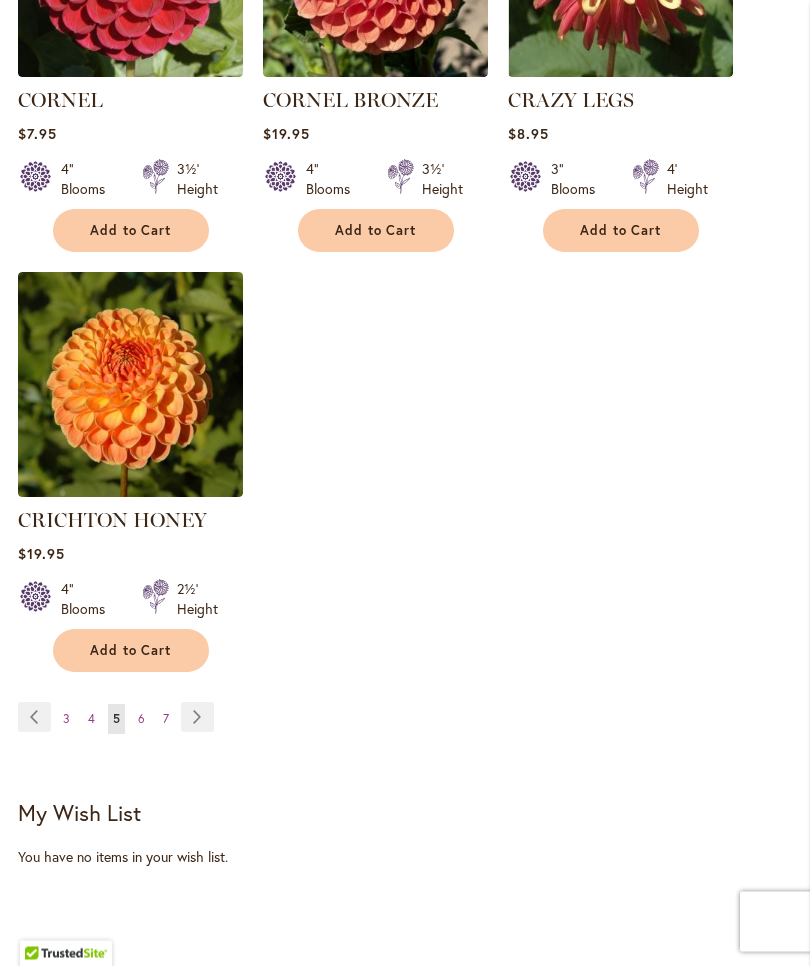 scroll, scrollTop: 2537, scrollLeft: 0, axis: vertical 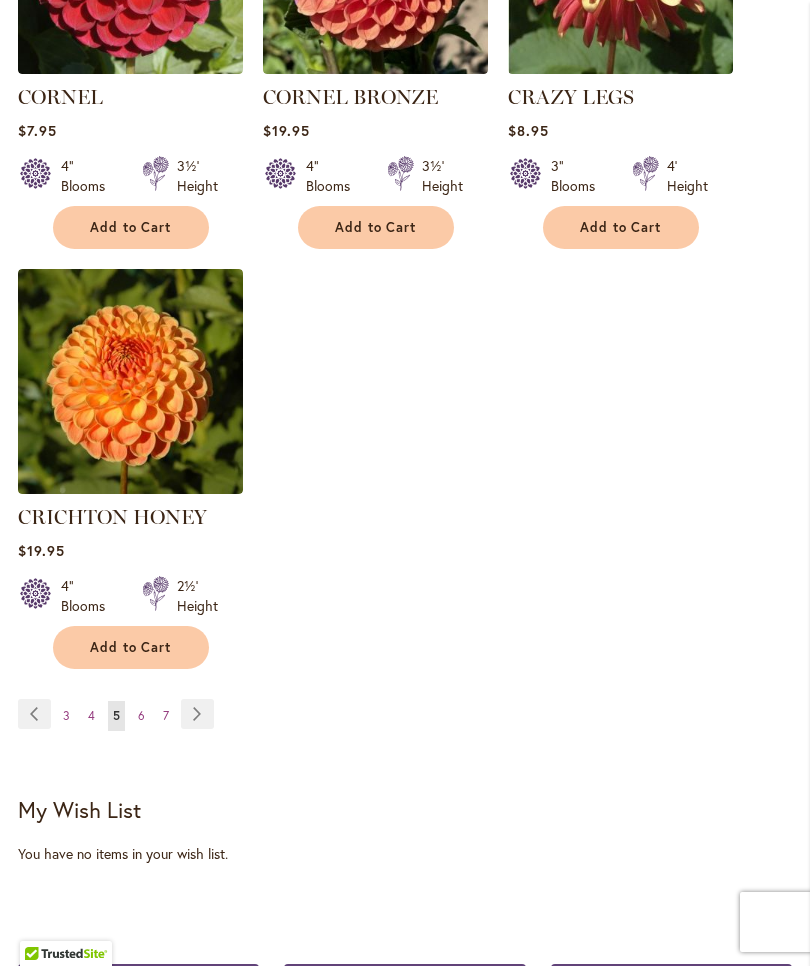 click on "Page
Next" at bounding box center (197, 714) 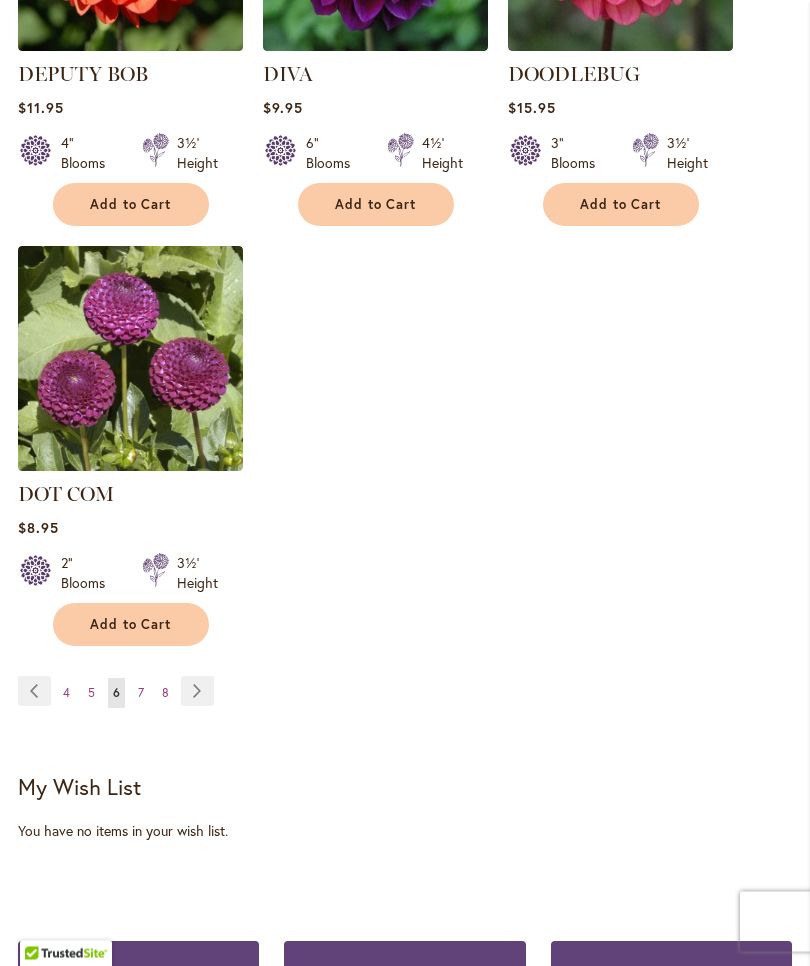 scroll, scrollTop: 2537, scrollLeft: 0, axis: vertical 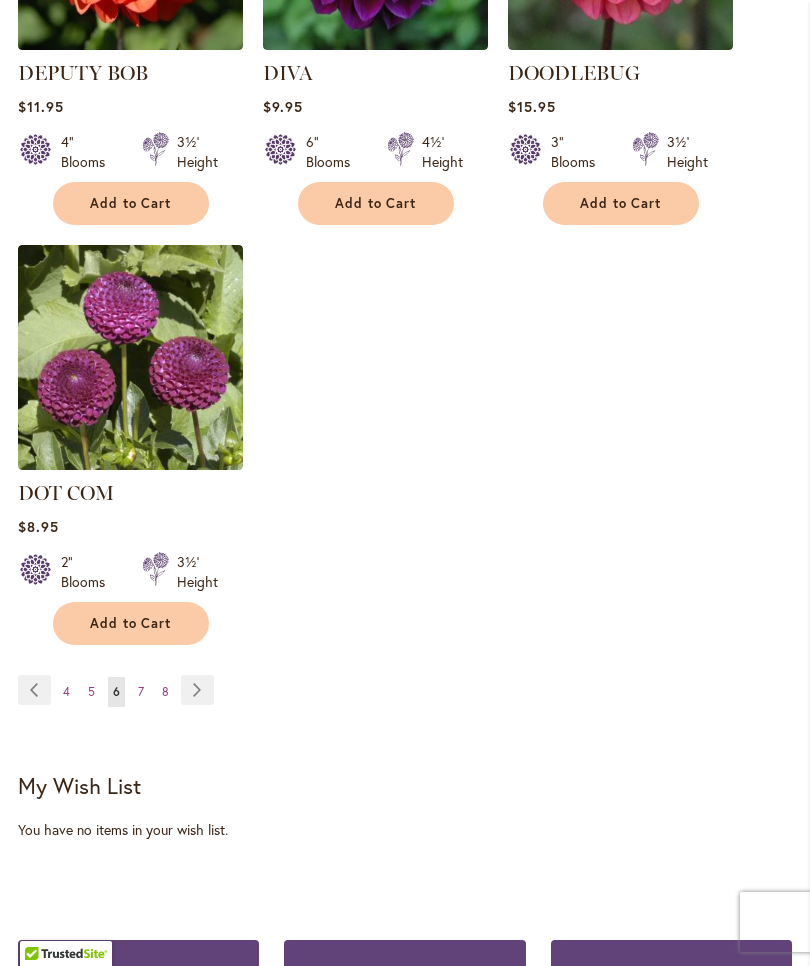 click on "Page
Next" at bounding box center (197, 690) 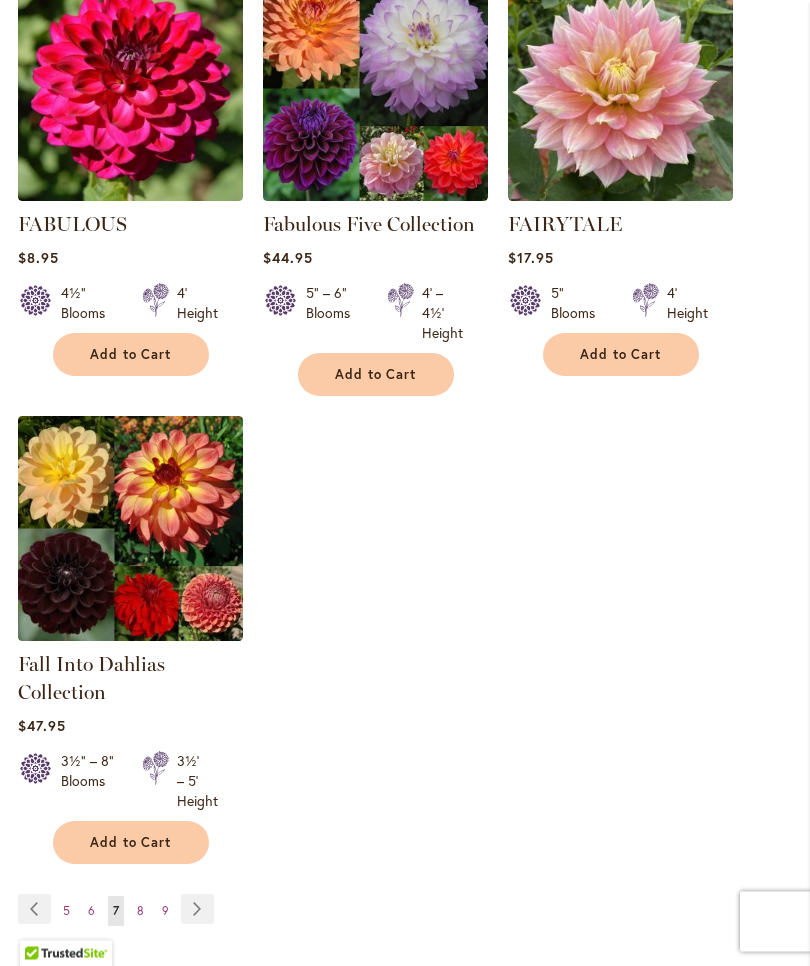 scroll, scrollTop: 2358, scrollLeft: 0, axis: vertical 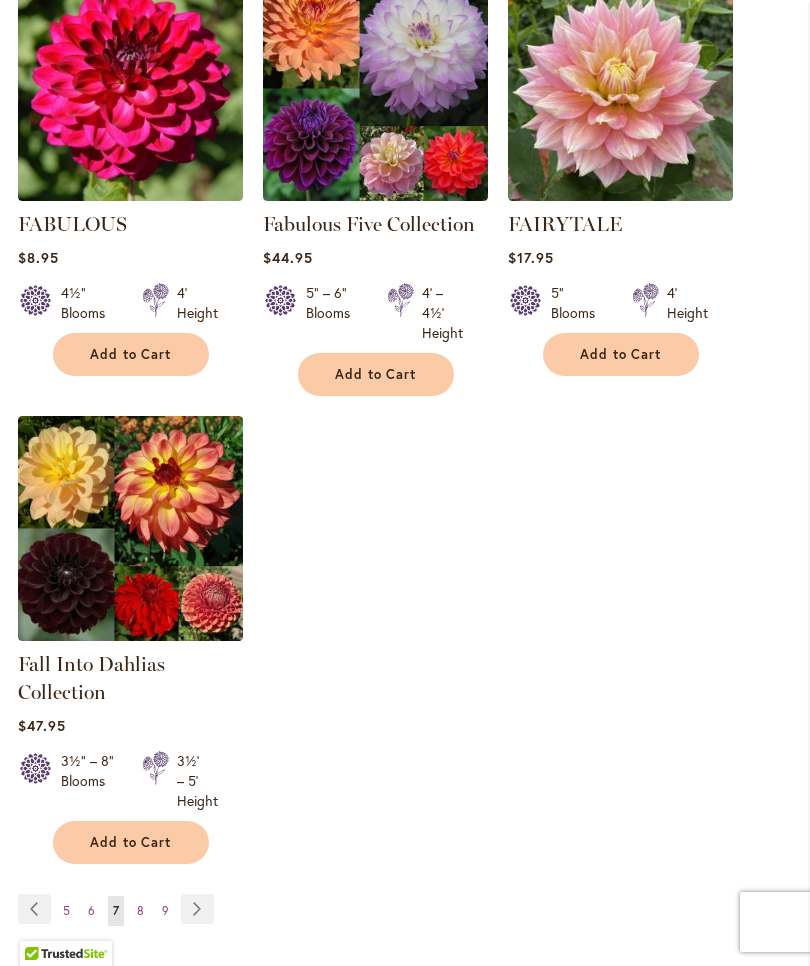 click on "Page
Next" at bounding box center [197, 909] 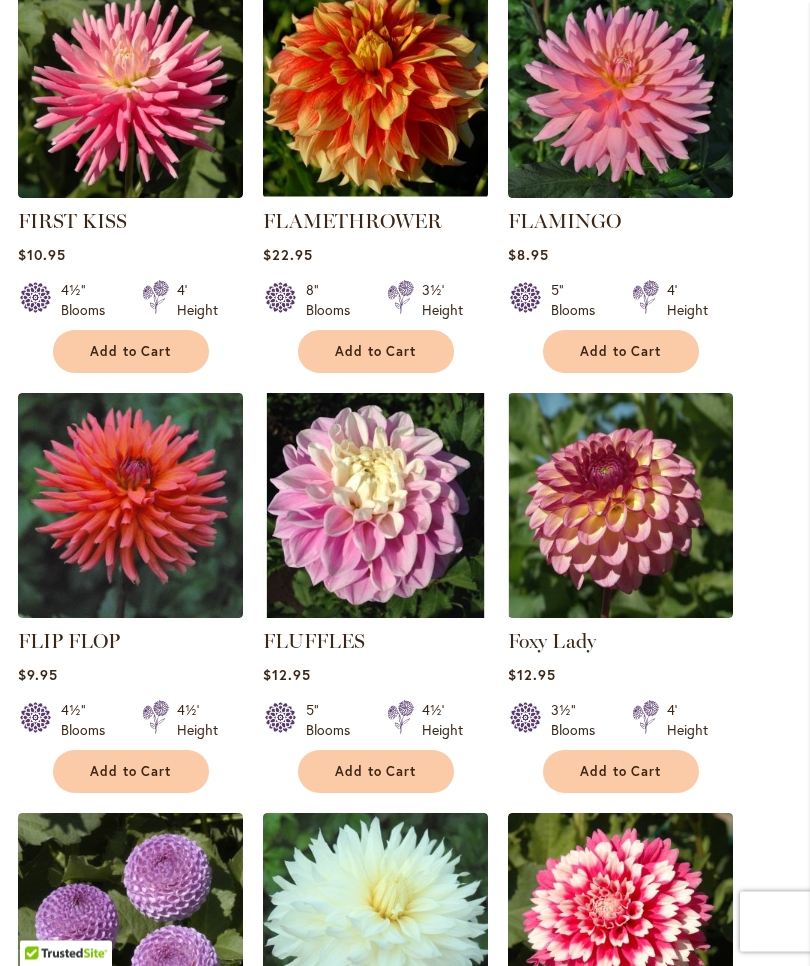 scroll, scrollTop: 1549, scrollLeft: 0, axis: vertical 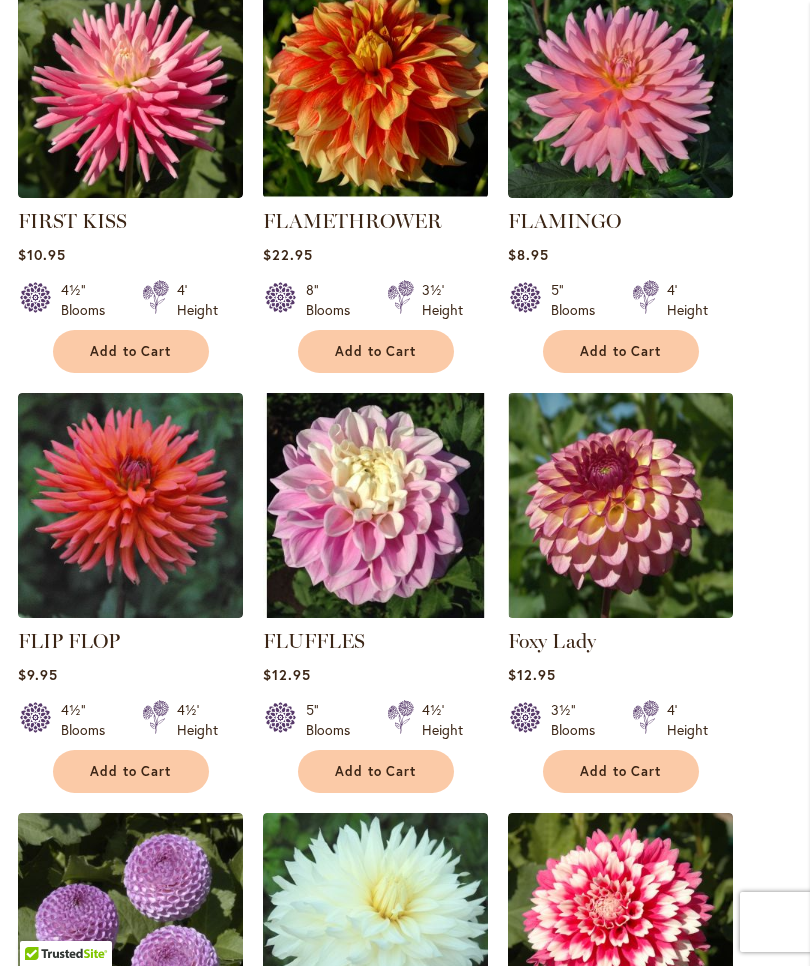 click on "Add to Cart" at bounding box center [621, 771] 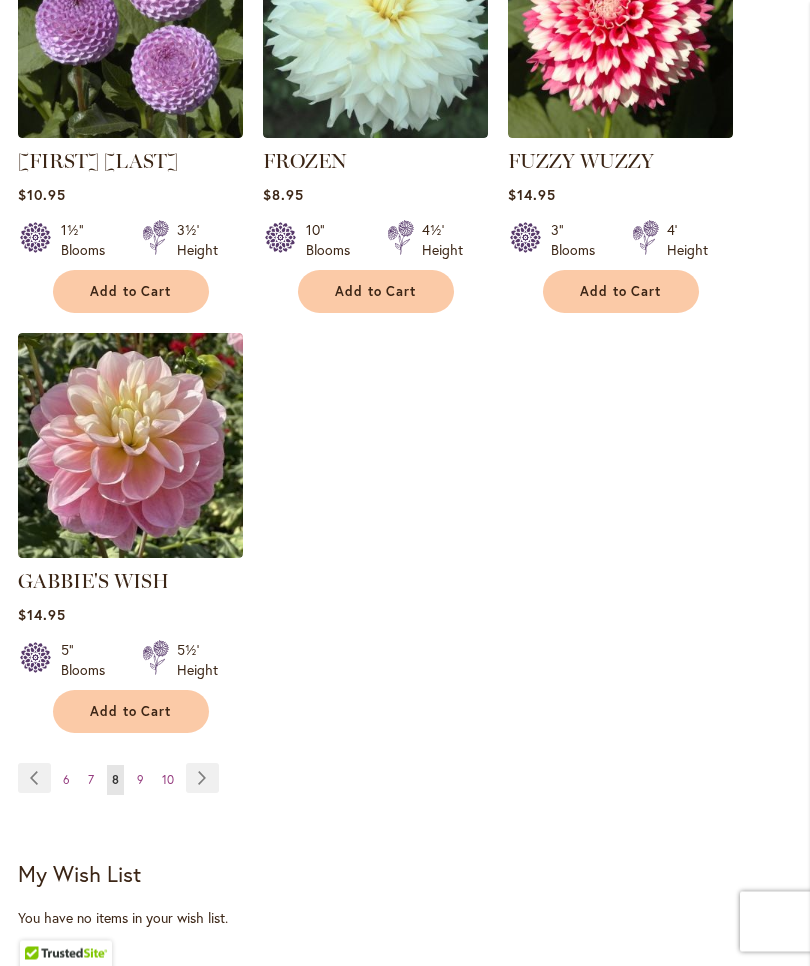 scroll, scrollTop: 2501, scrollLeft: 0, axis: vertical 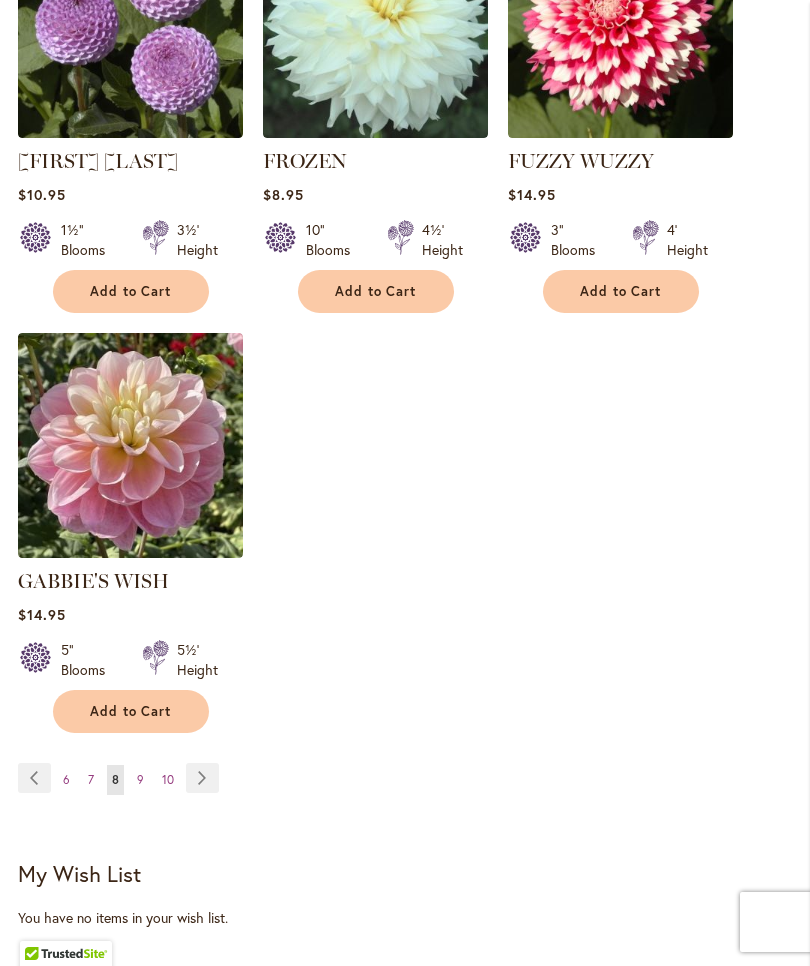 click on "Page
Next" at bounding box center [202, 778] 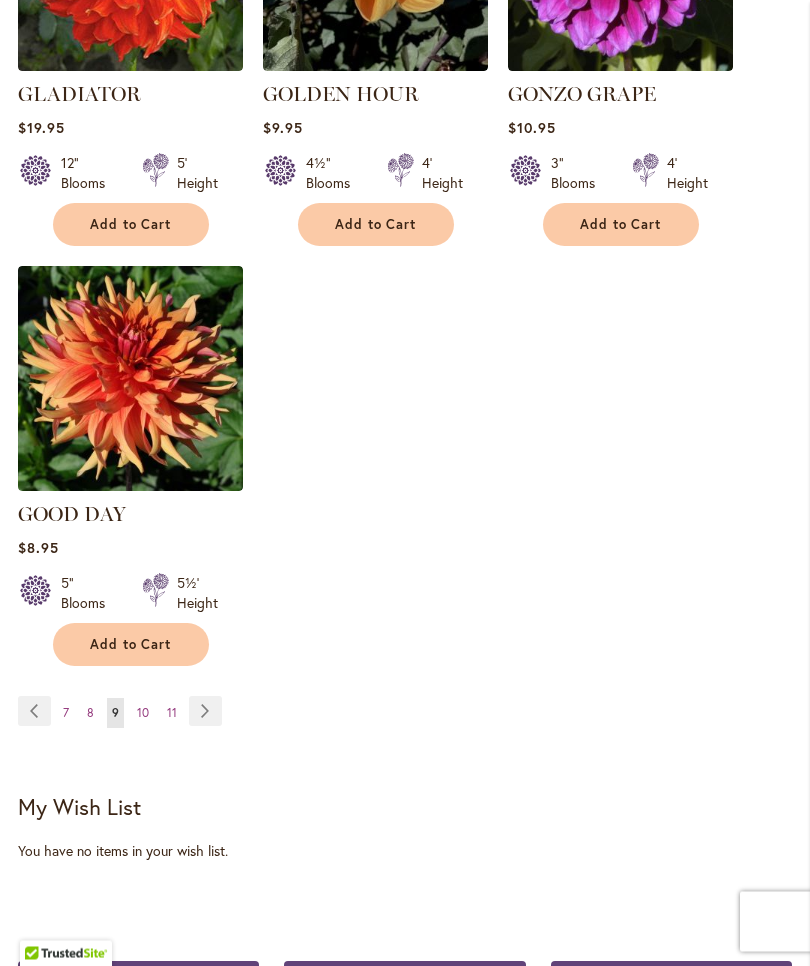 scroll, scrollTop: 2519, scrollLeft: 0, axis: vertical 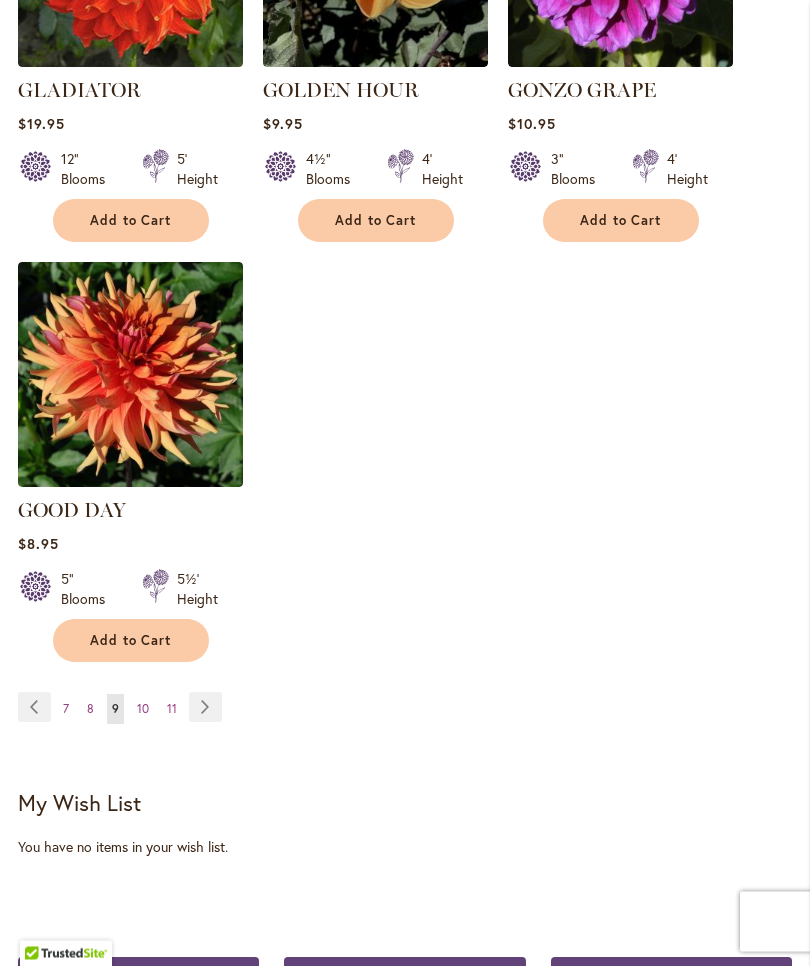 click on "Page
Next" at bounding box center [205, 708] 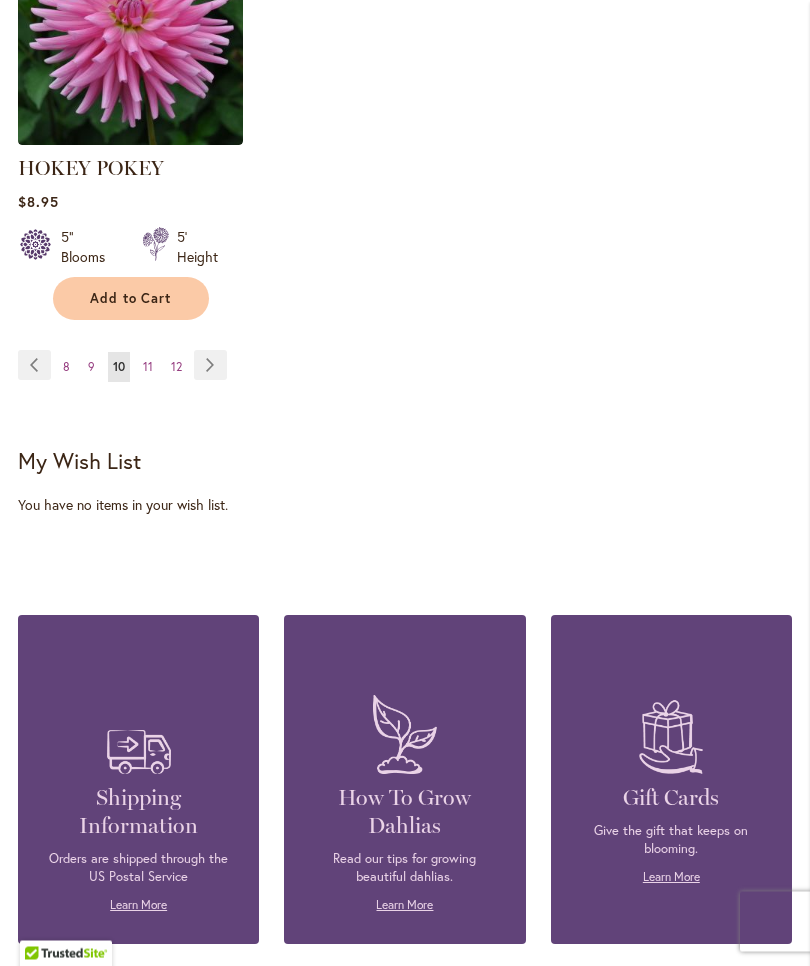 scroll, scrollTop: 2910, scrollLeft: 0, axis: vertical 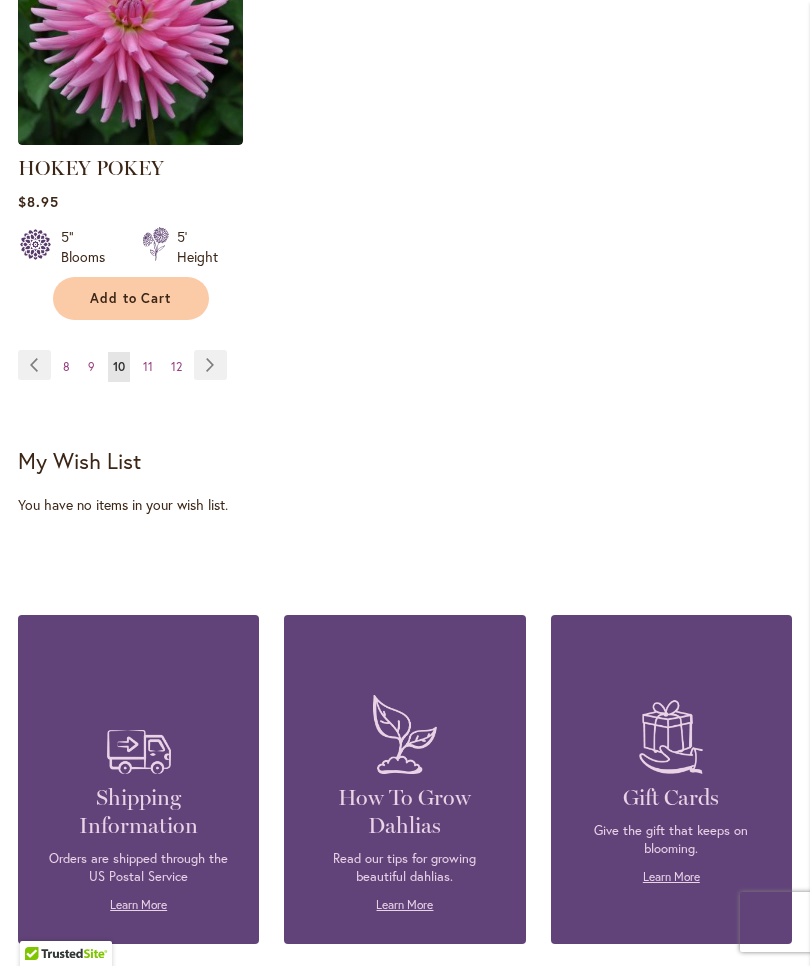 click on "Page
Next" at bounding box center [210, 365] 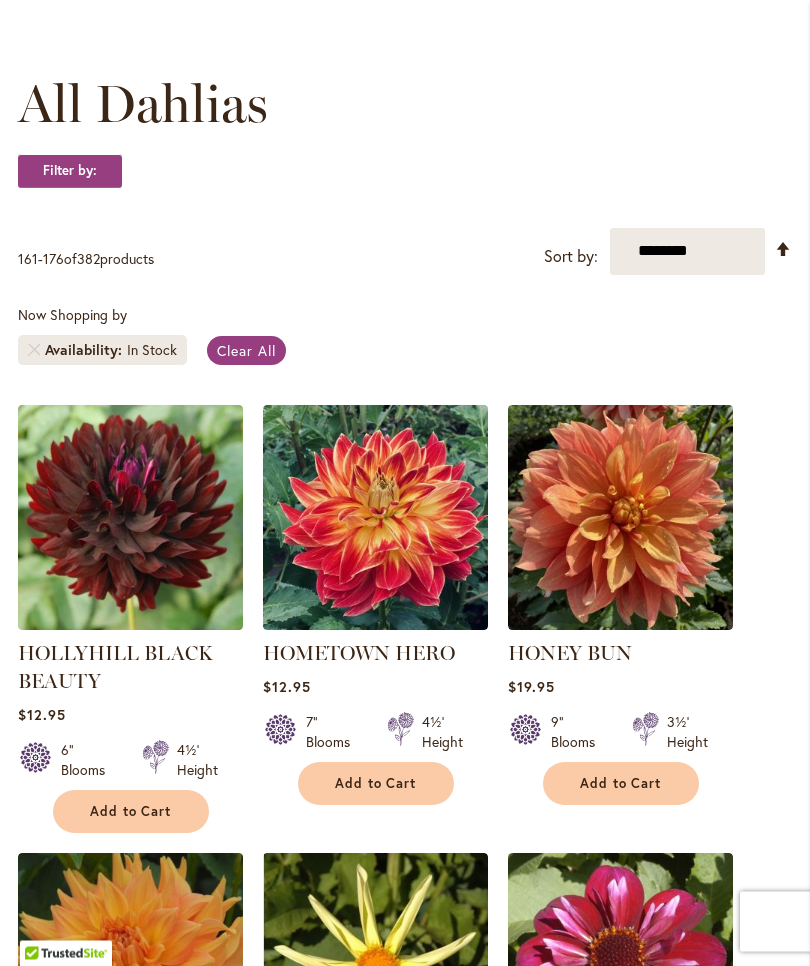 scroll, scrollTop: 249, scrollLeft: 0, axis: vertical 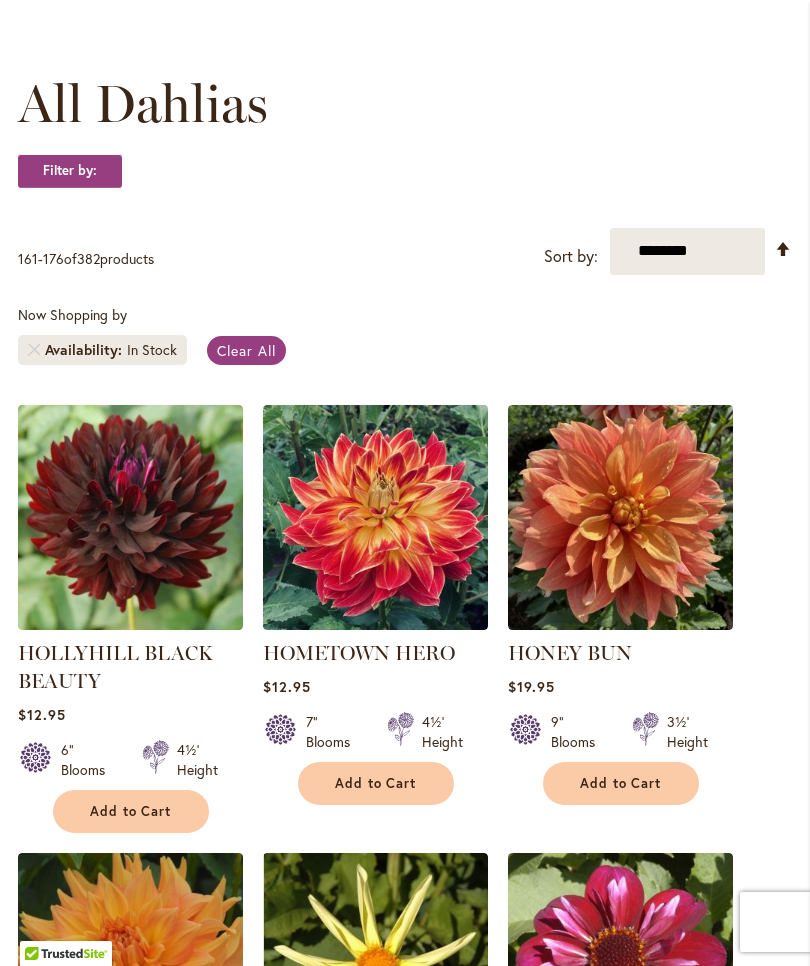 click on "Add to Cart" at bounding box center (621, 783) 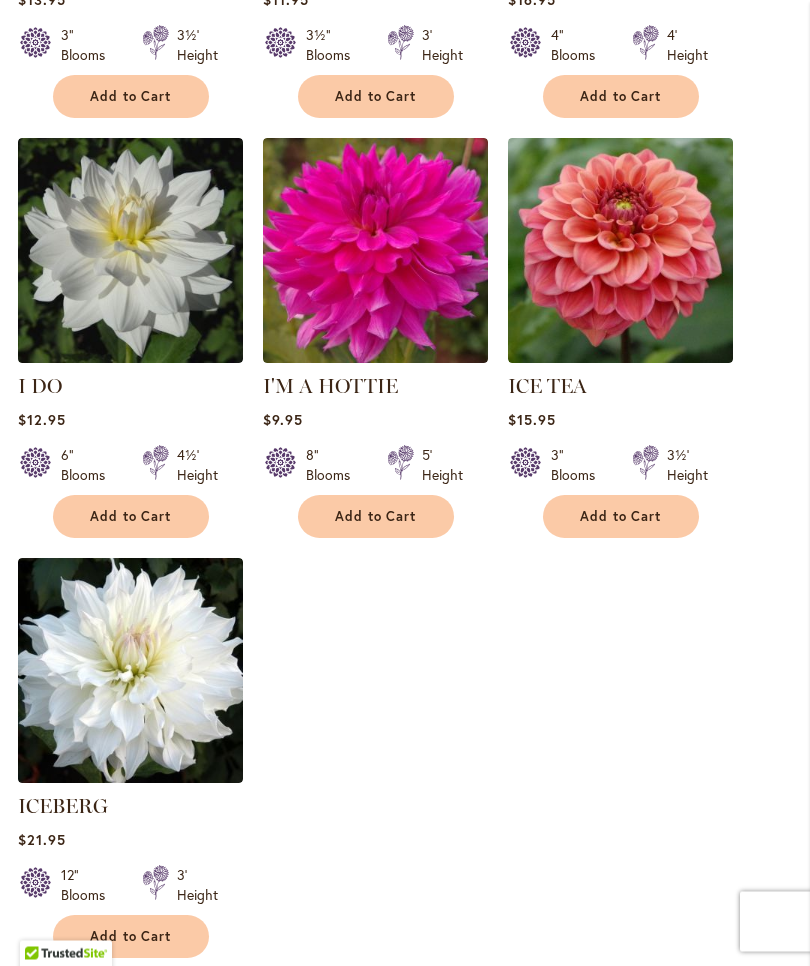 scroll, scrollTop: 2278, scrollLeft: 0, axis: vertical 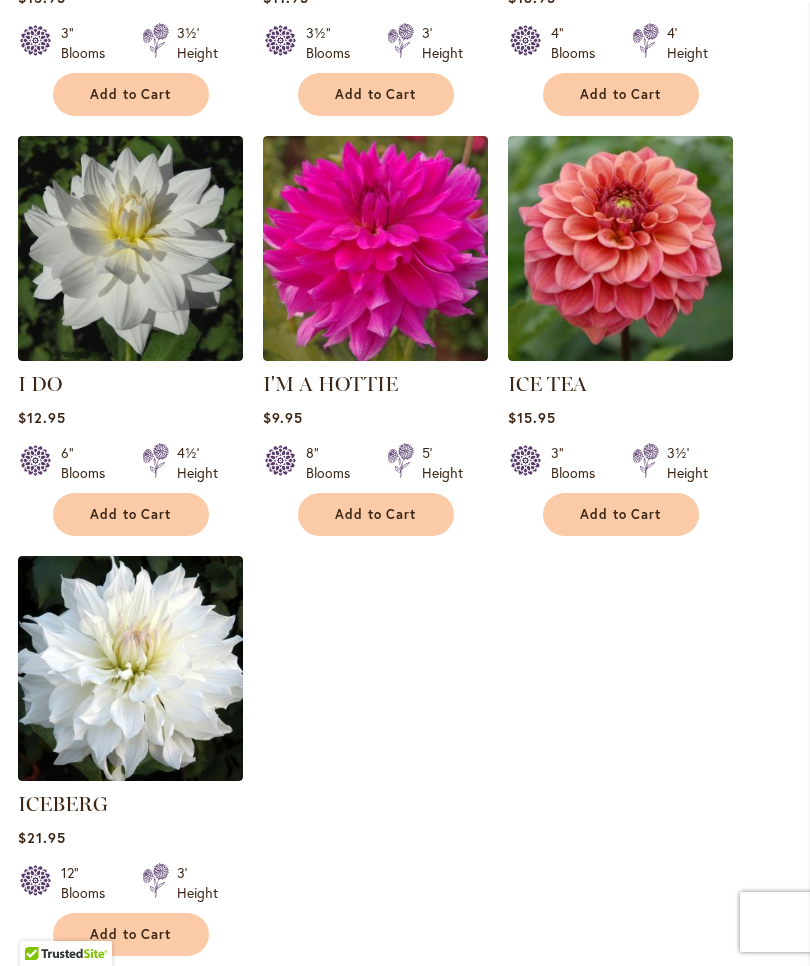 click on "Add to Cart" at bounding box center (621, 514) 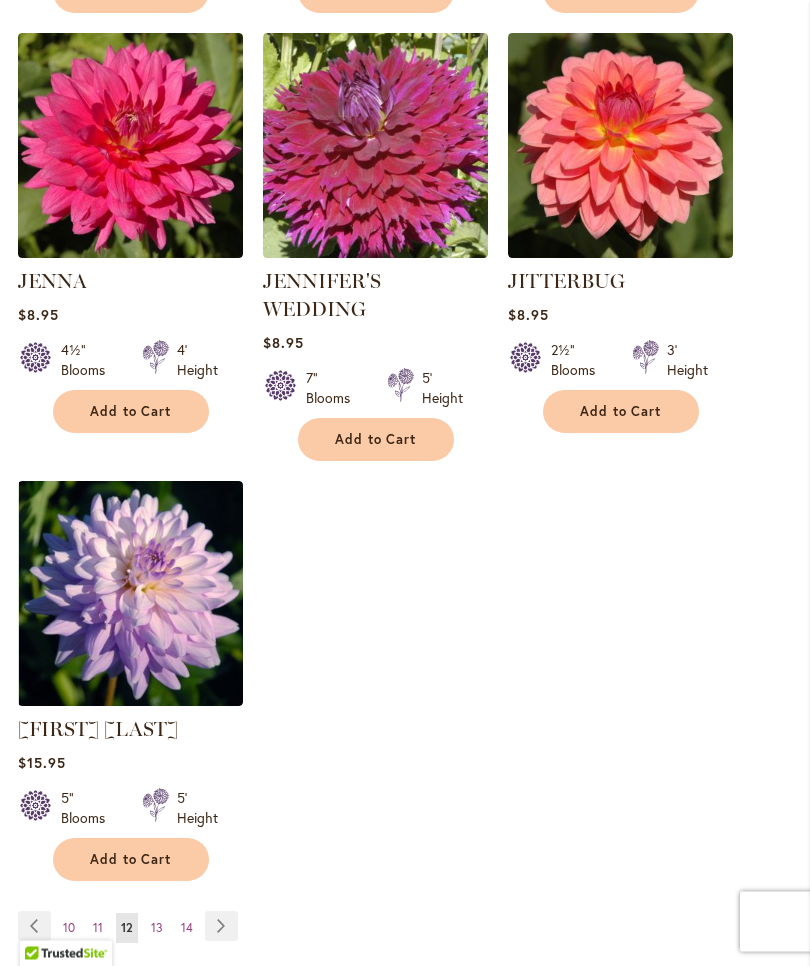 scroll, scrollTop: 2321, scrollLeft: 0, axis: vertical 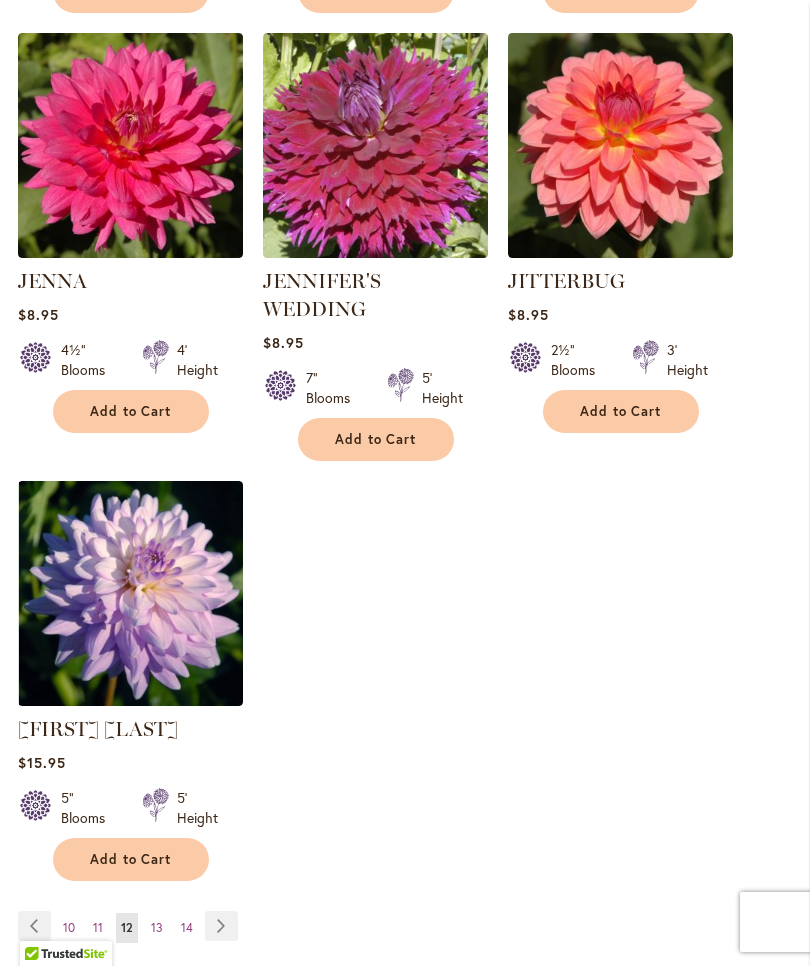 click on "Page
Next" at bounding box center (221, 926) 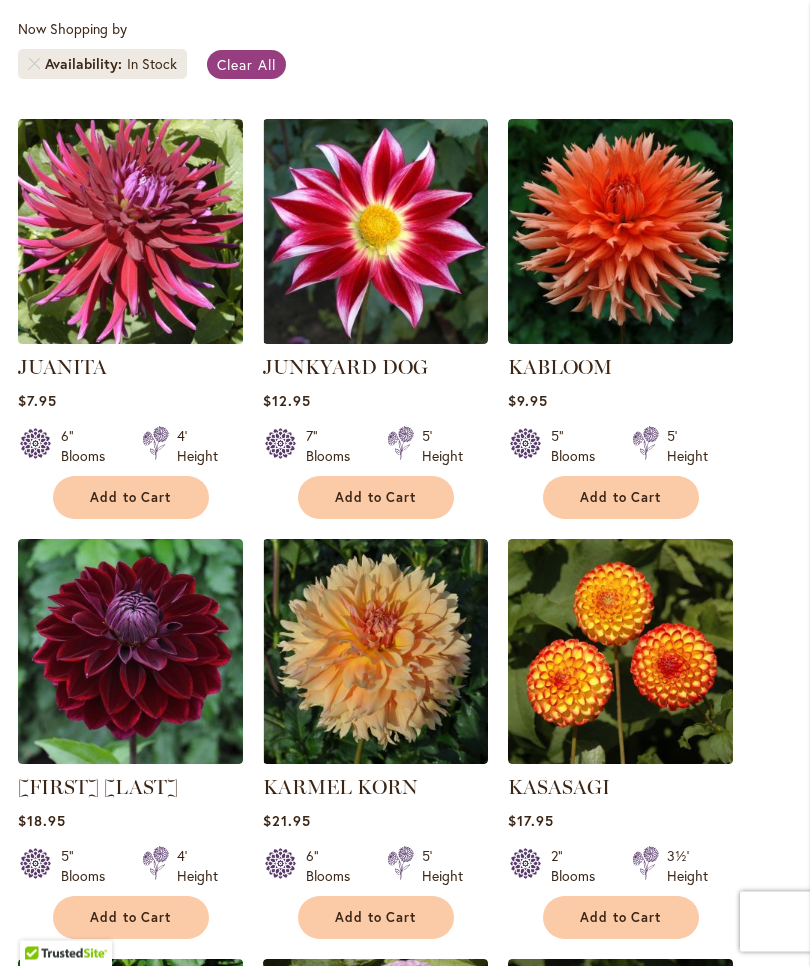 scroll, scrollTop: 536, scrollLeft: 0, axis: vertical 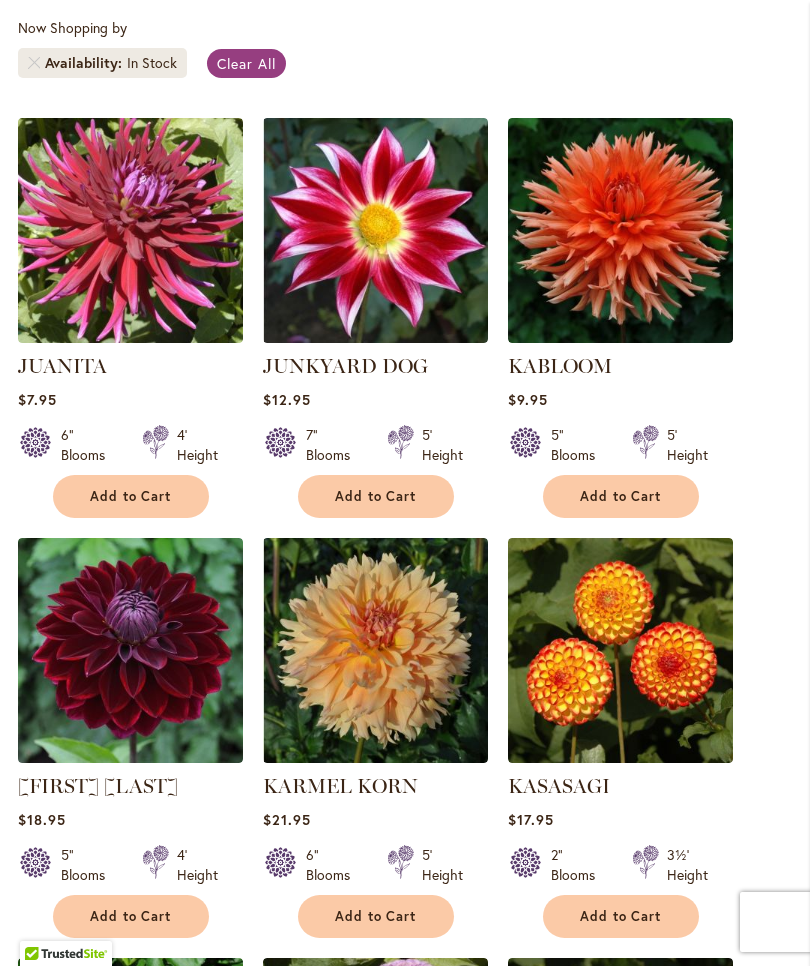 click on "Add to Cart" at bounding box center (376, 916) 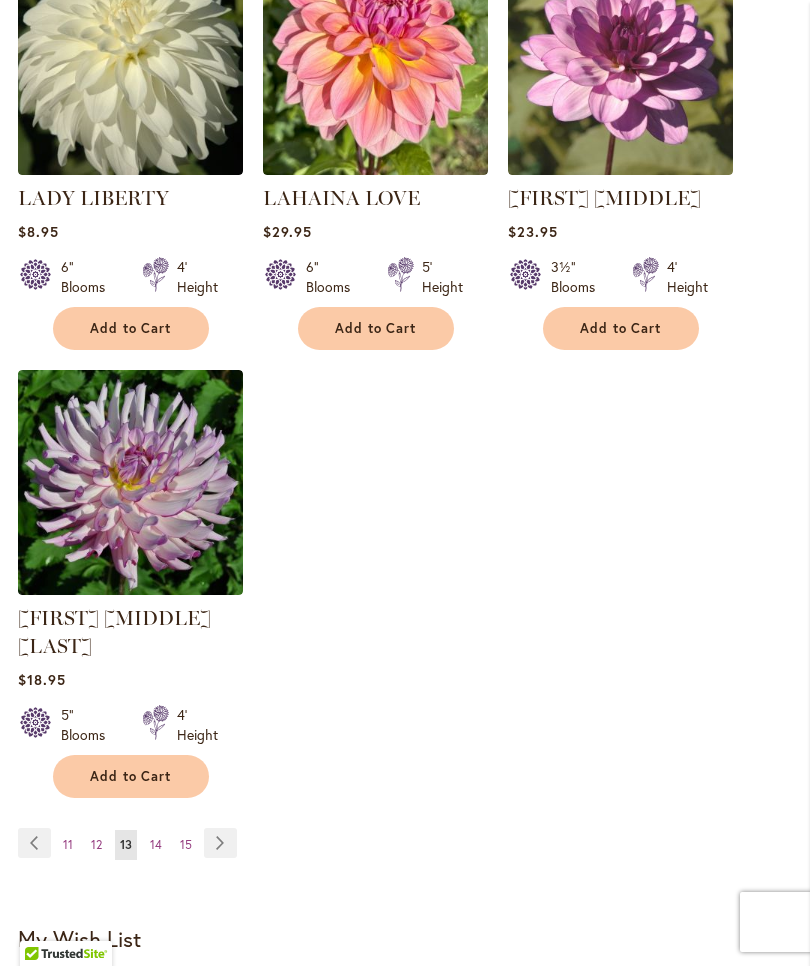 scroll, scrollTop: 2453, scrollLeft: 0, axis: vertical 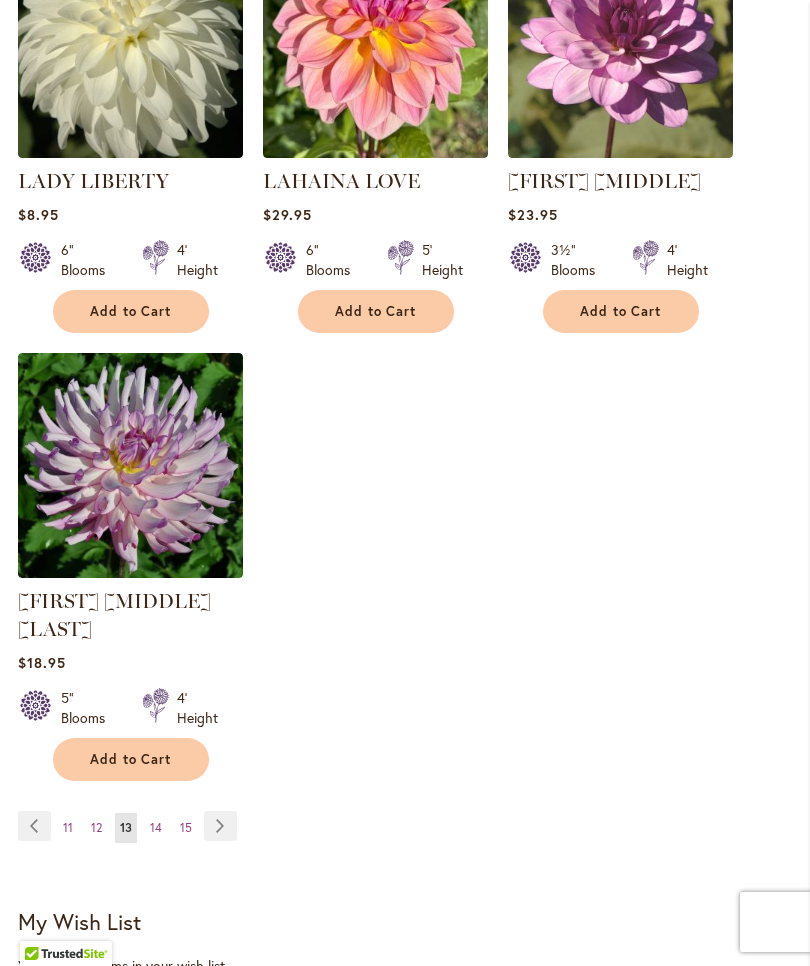 click on "Page
Next" at bounding box center (220, 826) 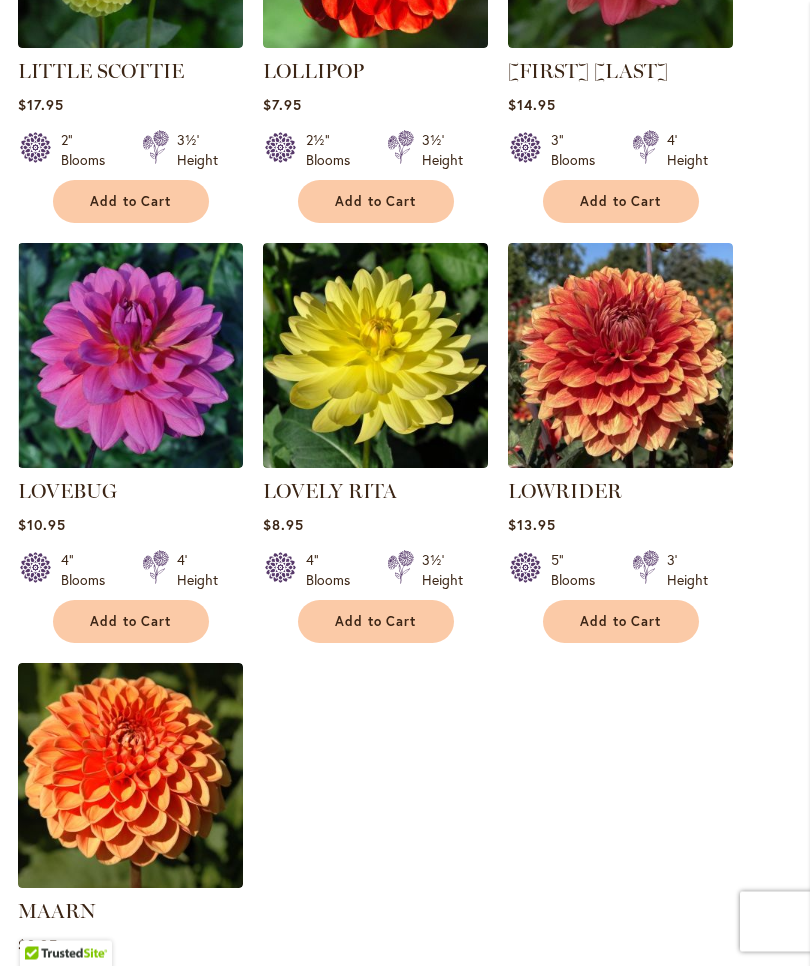 scroll, scrollTop: 2092, scrollLeft: 0, axis: vertical 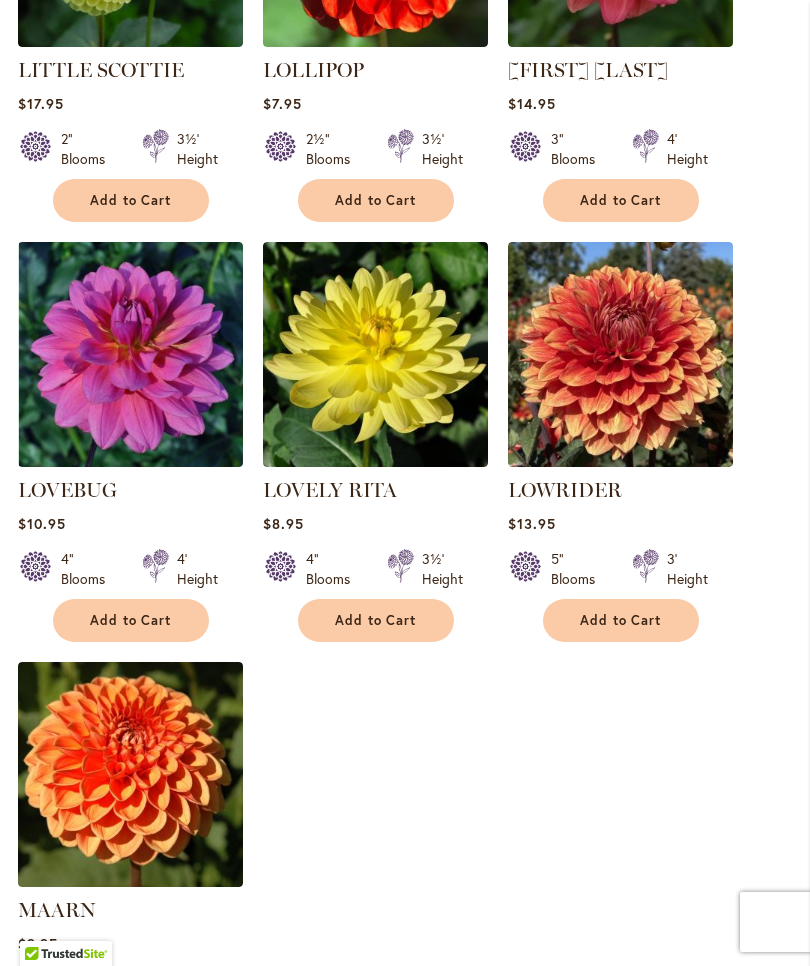 click on "Add to Cart" at bounding box center (621, 620) 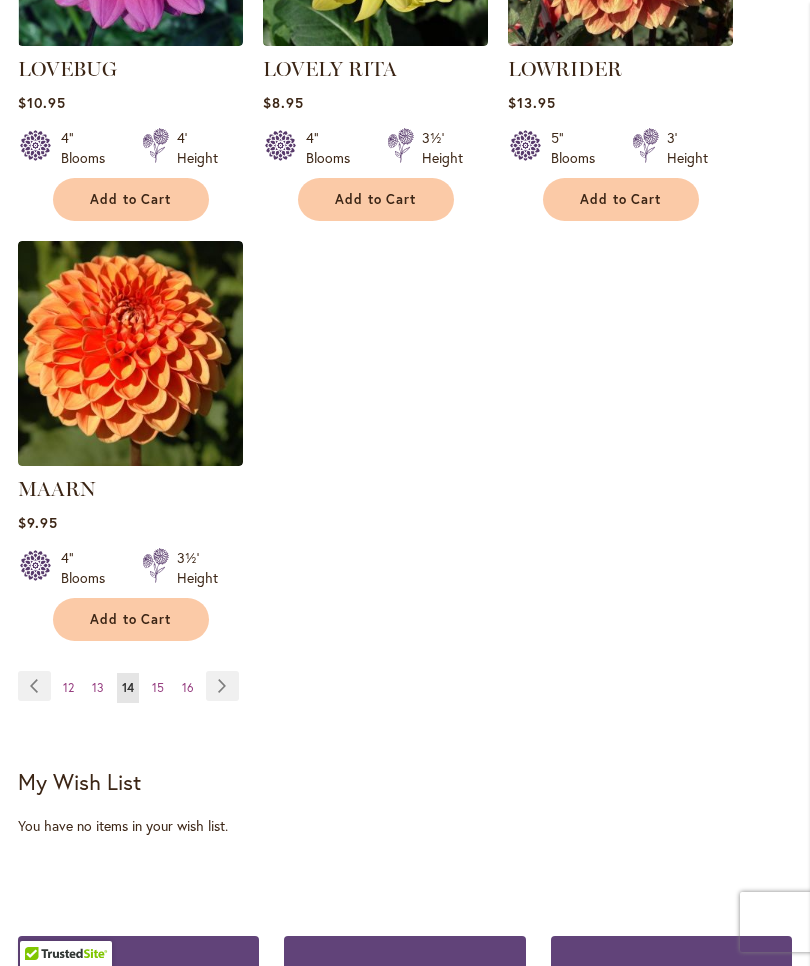 scroll, scrollTop: 2614, scrollLeft: 0, axis: vertical 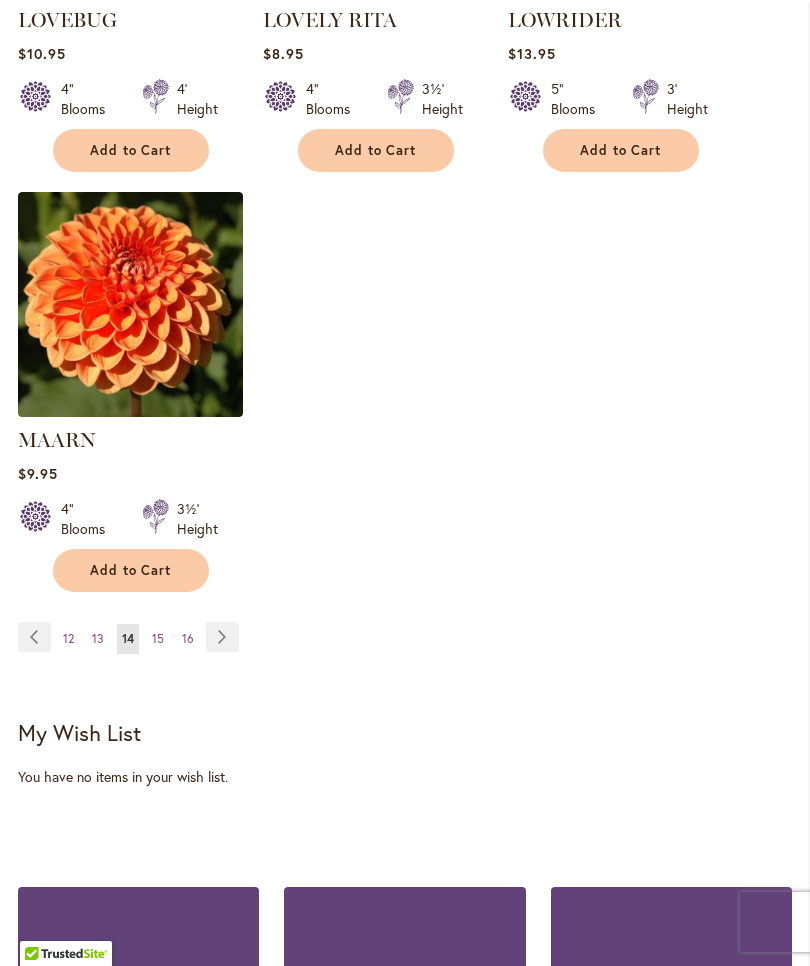 click on "Page
Next" at bounding box center [222, 637] 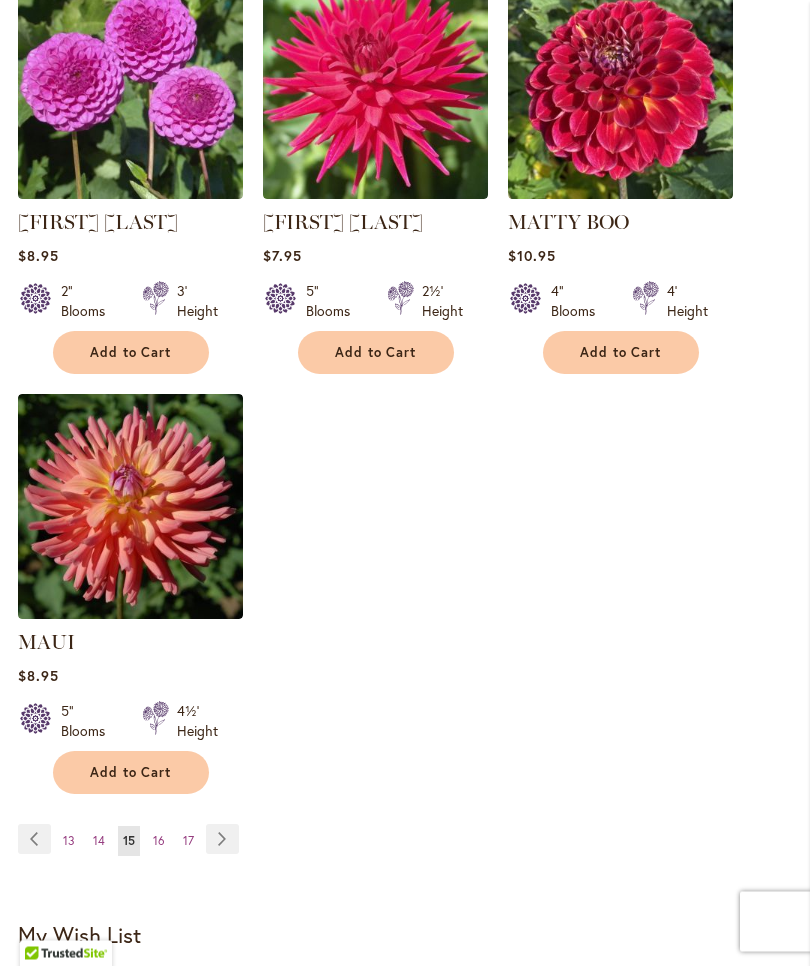 scroll, scrollTop: 2388, scrollLeft: 0, axis: vertical 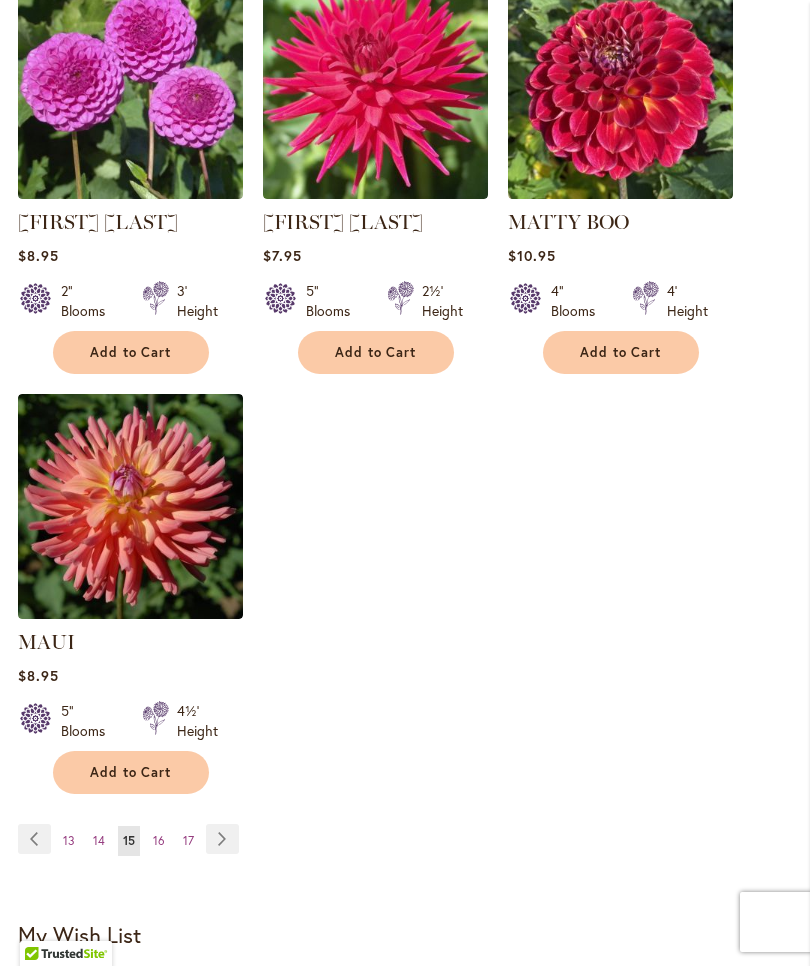 click on "Page
Next" at bounding box center [222, 839] 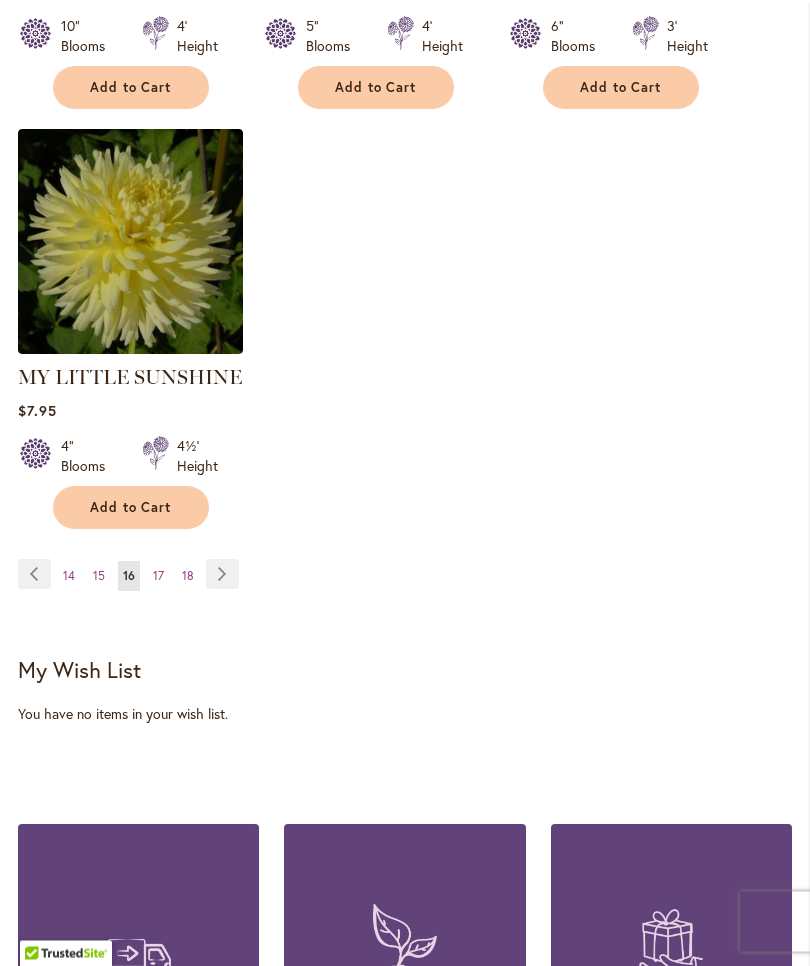 scroll, scrollTop: 2653, scrollLeft: 0, axis: vertical 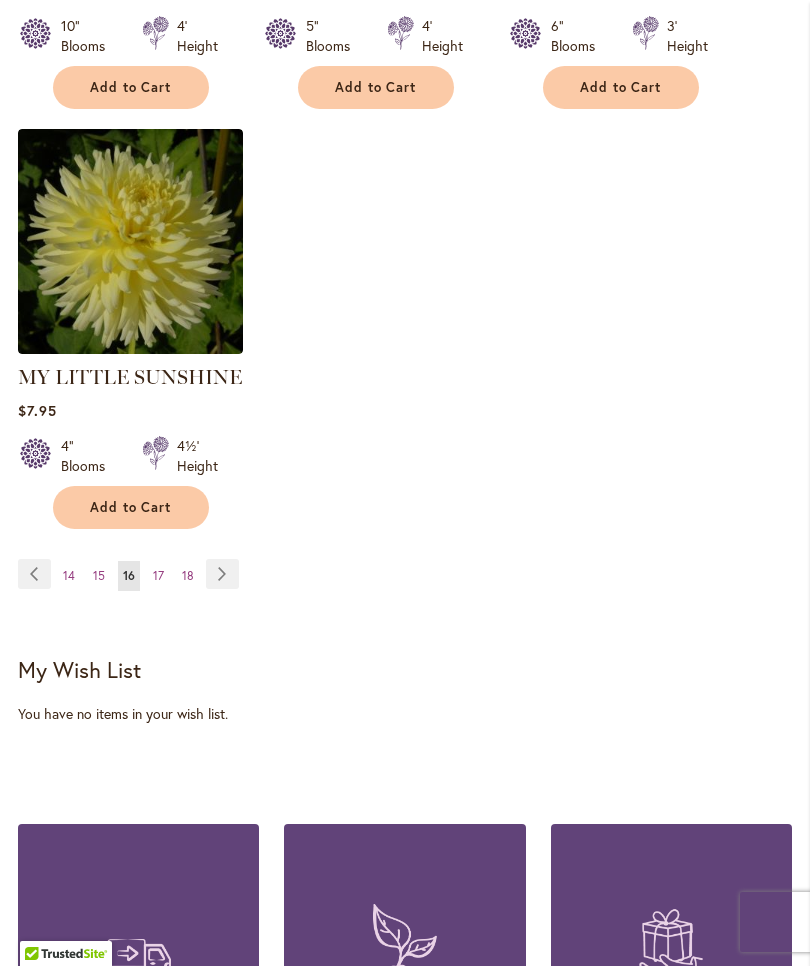 click on "Page
Next" at bounding box center (222, 574) 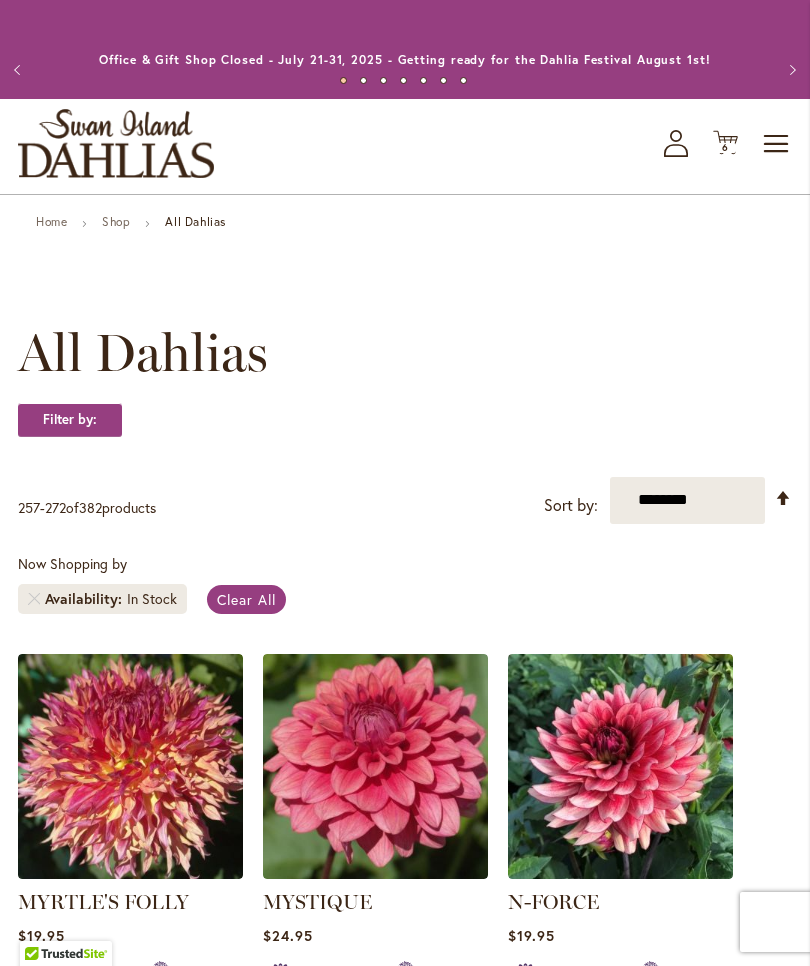 scroll, scrollTop: 227, scrollLeft: 0, axis: vertical 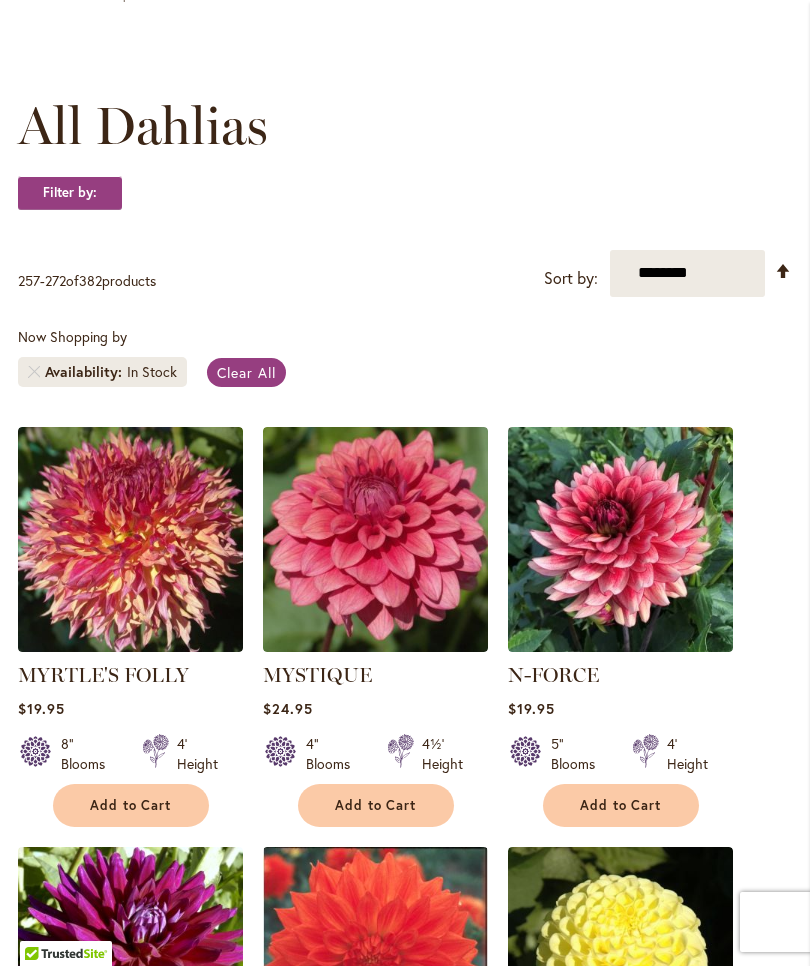 click on "Add to Cart" at bounding box center (376, 805) 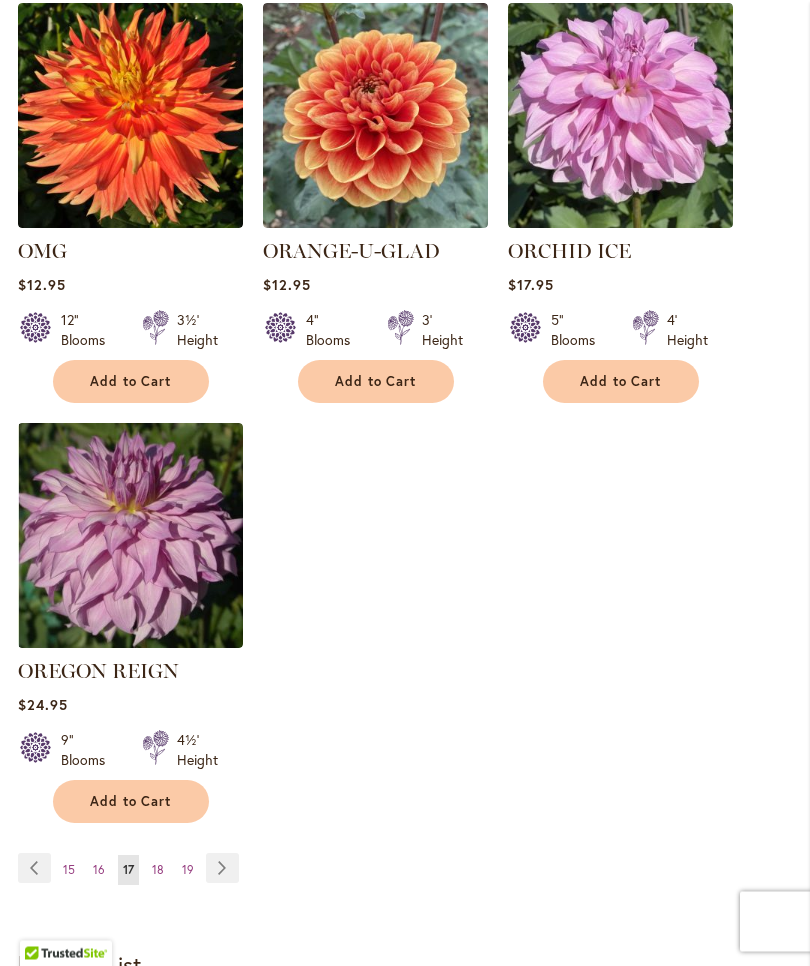 scroll, scrollTop: 2389, scrollLeft: 0, axis: vertical 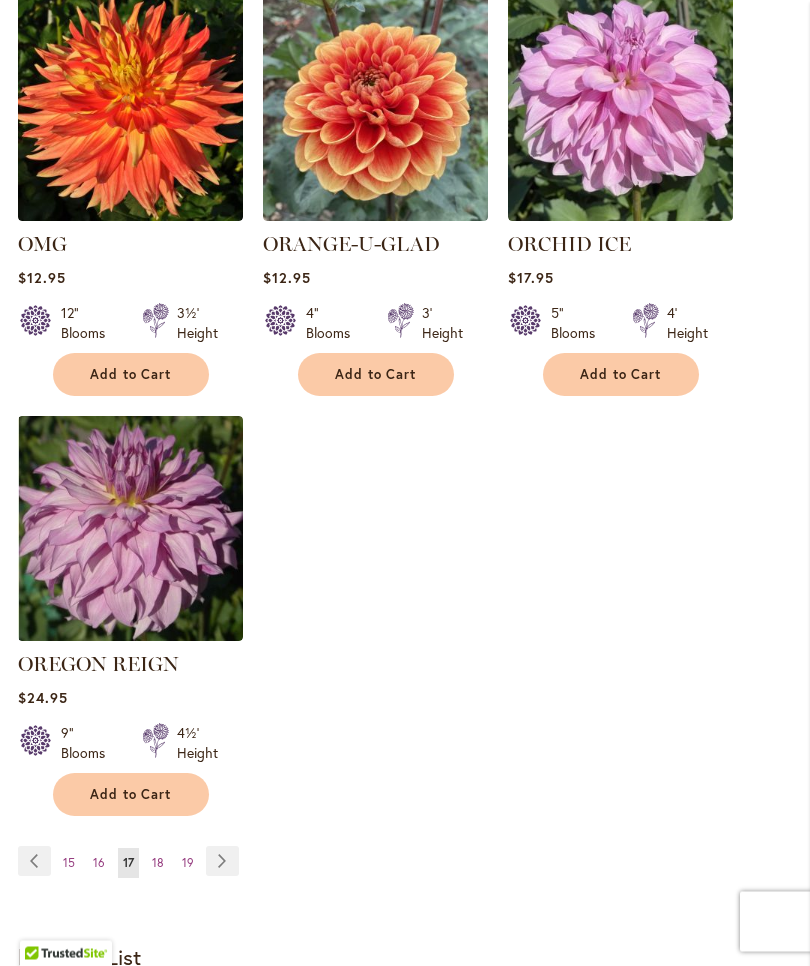 click on "Page
Next" at bounding box center [222, 862] 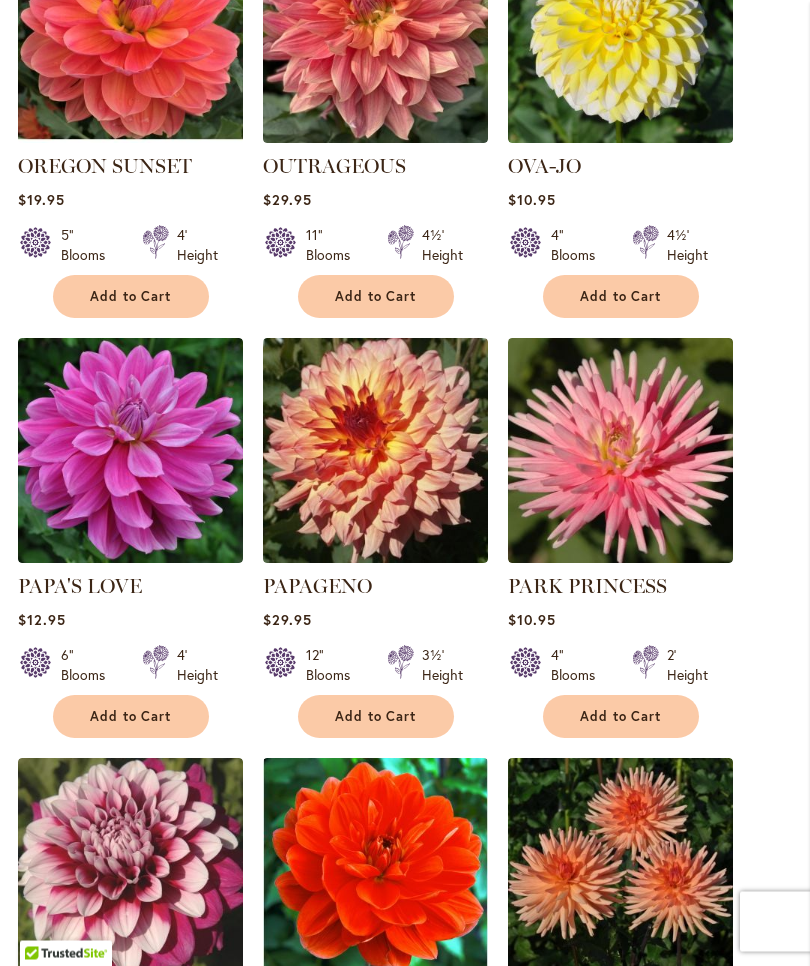 scroll, scrollTop: 740, scrollLeft: 0, axis: vertical 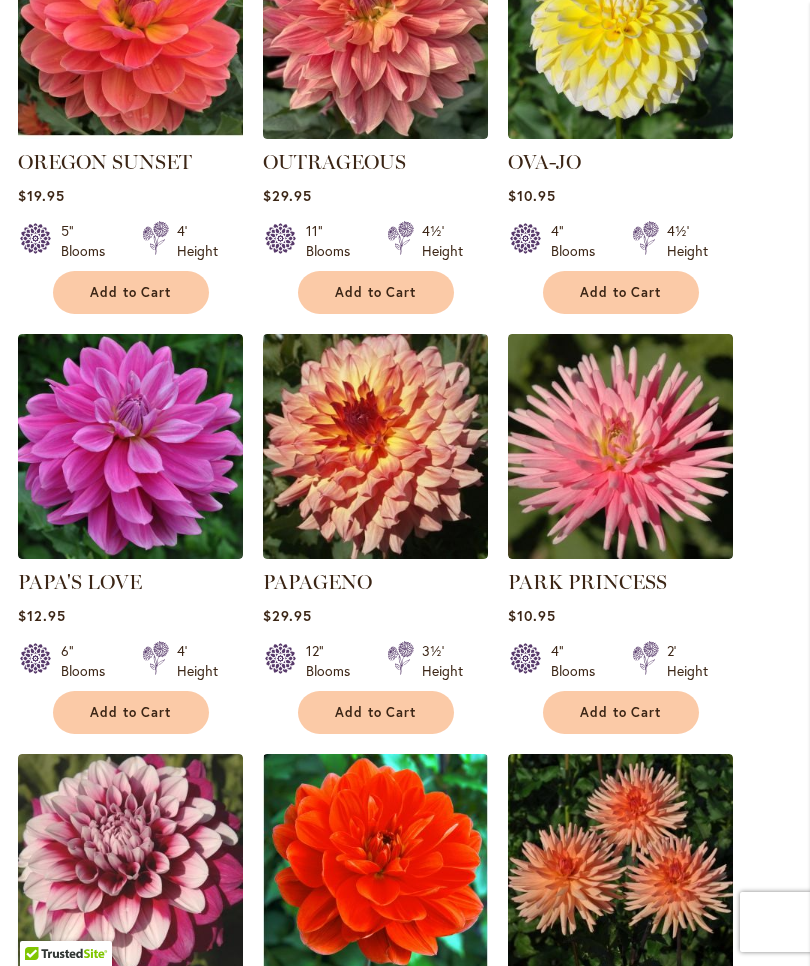 click on "Add to Cart" at bounding box center [376, 712] 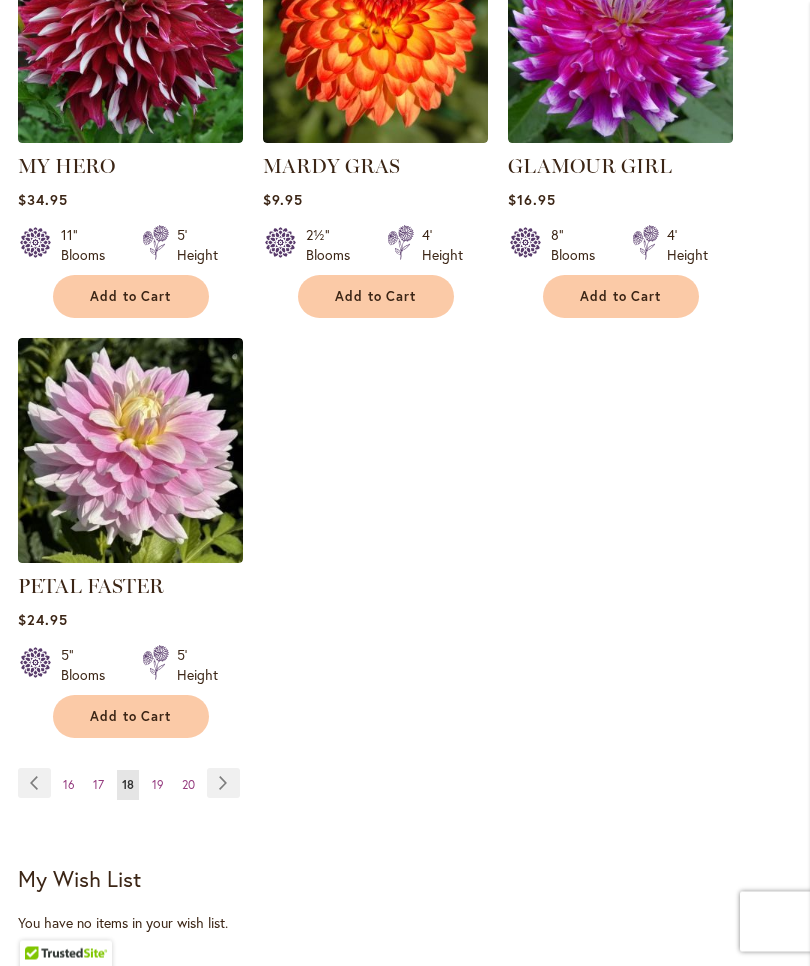 scroll, scrollTop: 2524, scrollLeft: 0, axis: vertical 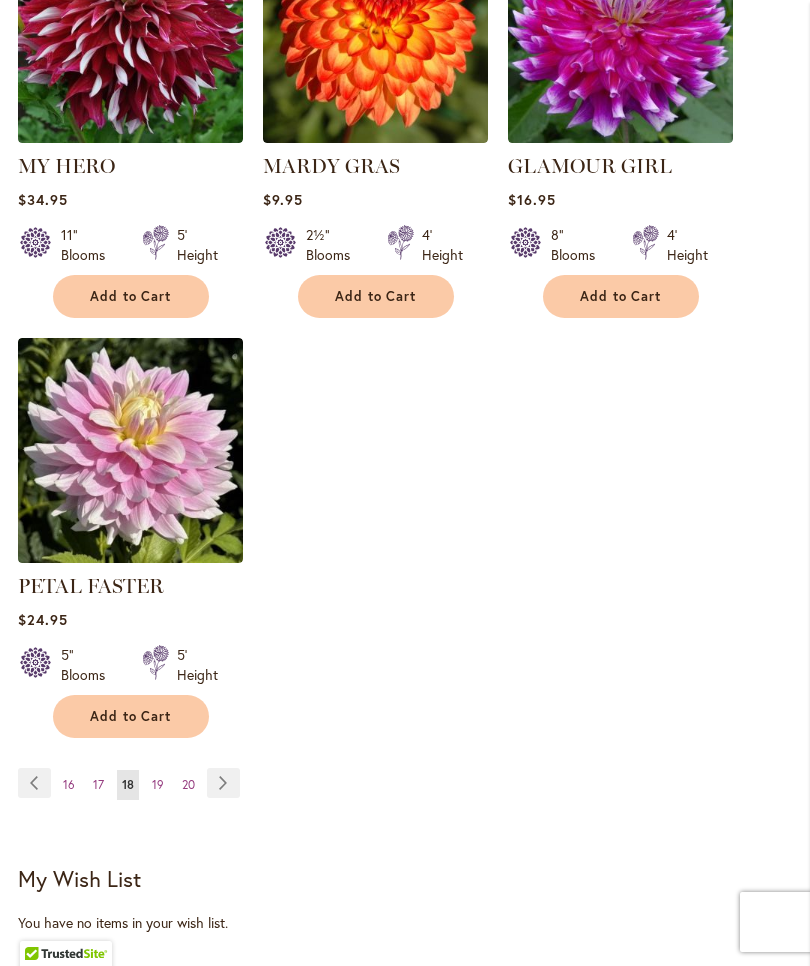 click on "Page
Next" at bounding box center [223, 783] 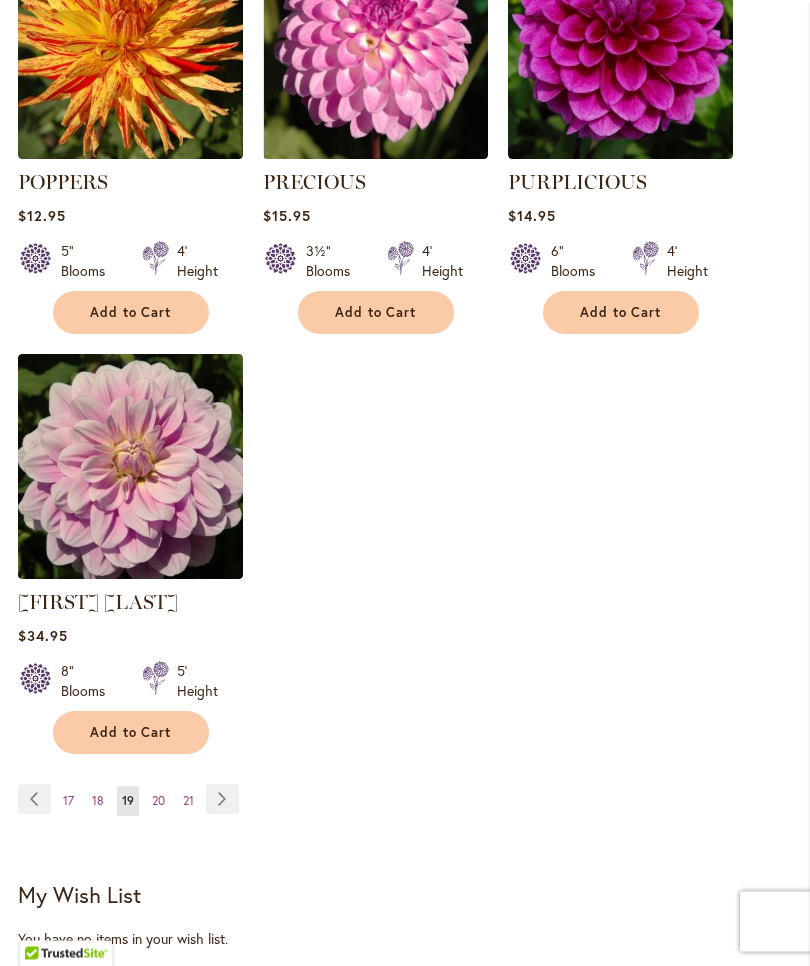 scroll, scrollTop: 2428, scrollLeft: 0, axis: vertical 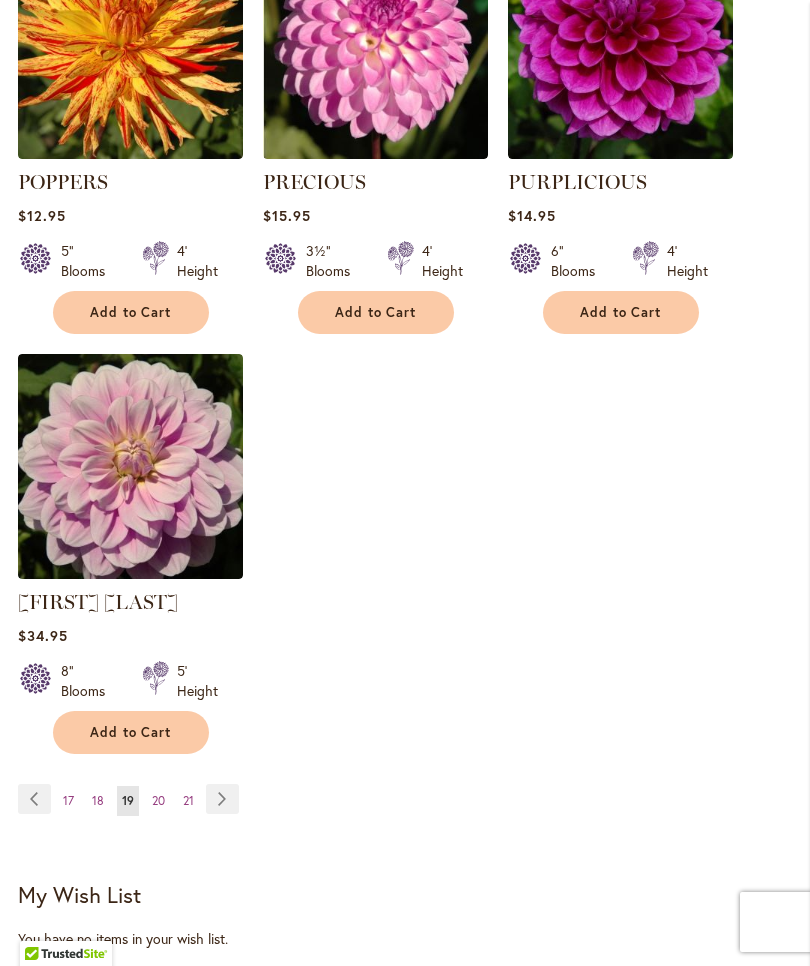 click on "Page
Next" at bounding box center [222, 799] 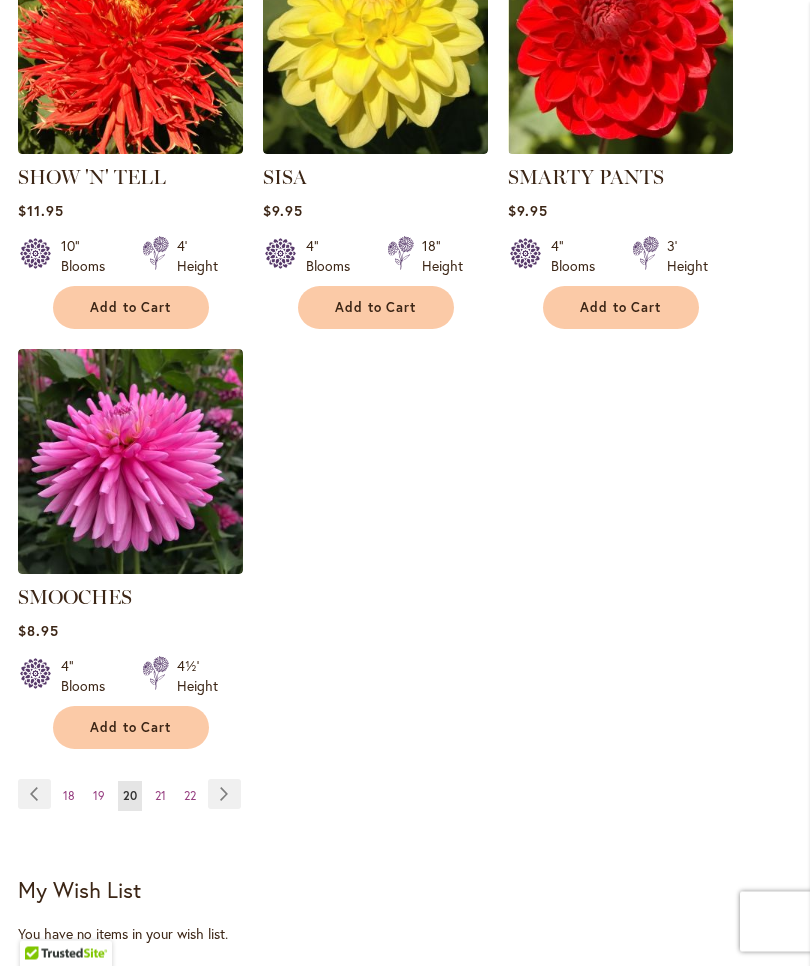 scroll, scrollTop: 2405, scrollLeft: 0, axis: vertical 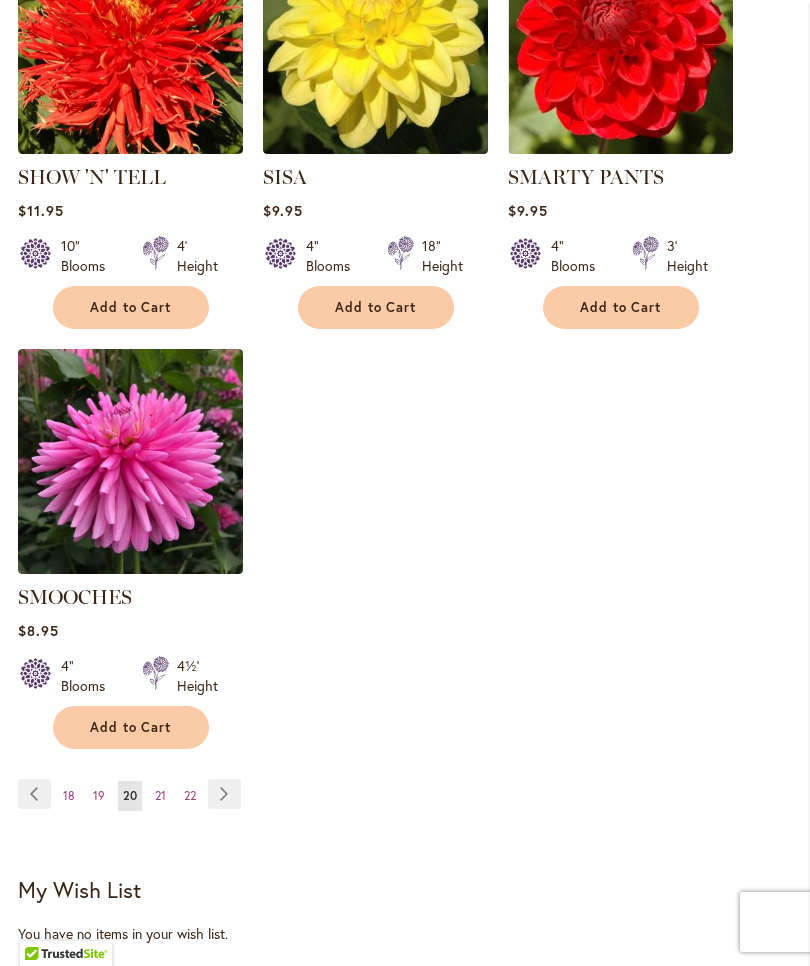 click on "Page
Next" at bounding box center [224, 794] 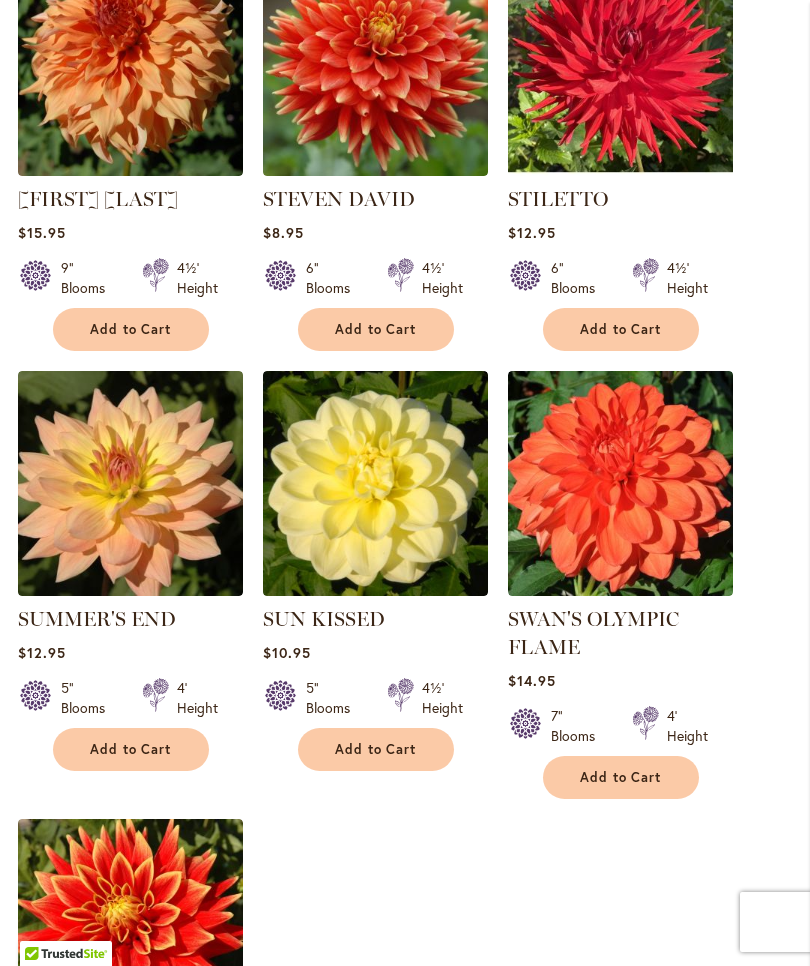 scroll, scrollTop: 1962, scrollLeft: 0, axis: vertical 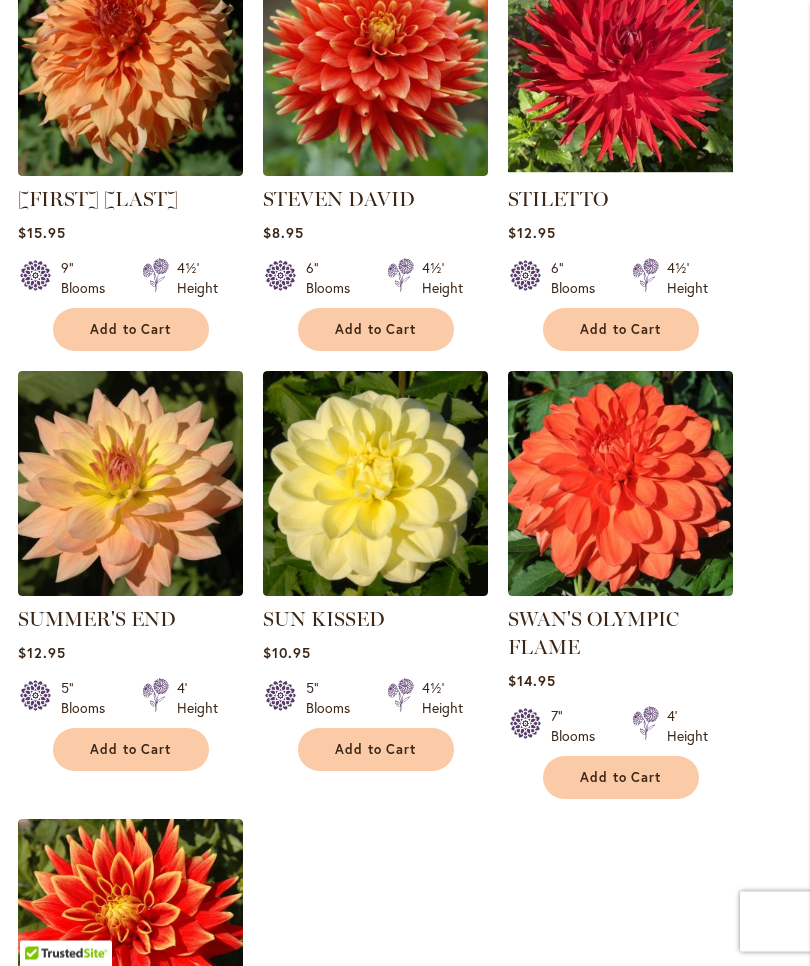 click at bounding box center [620, 484] 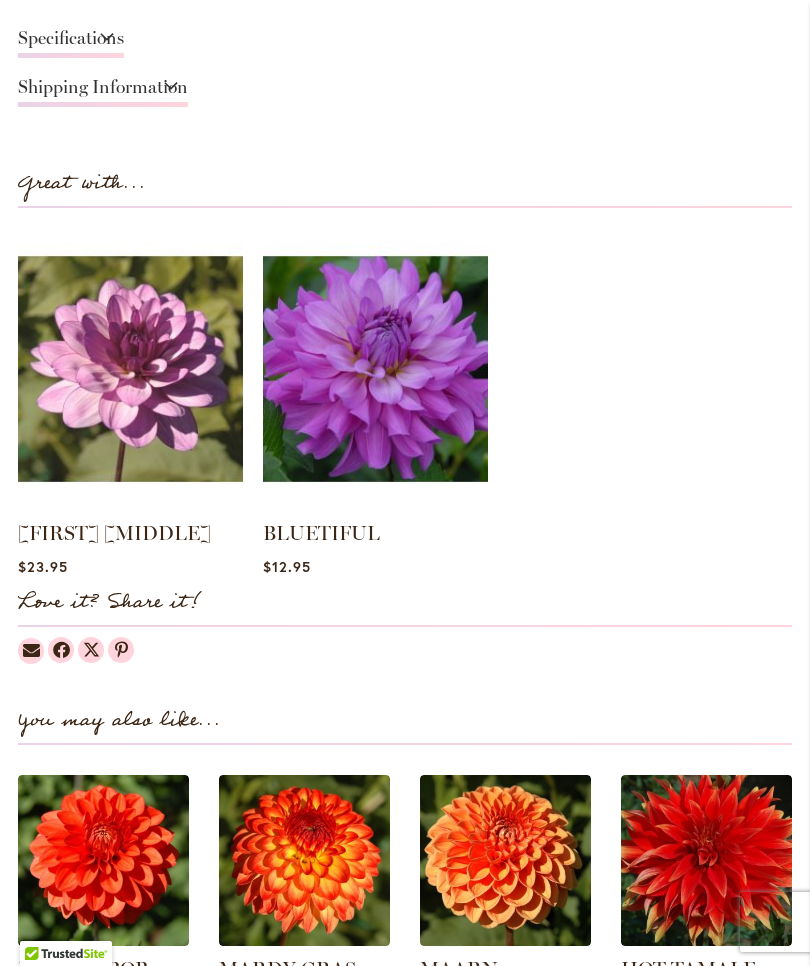 scroll, scrollTop: 1609, scrollLeft: 0, axis: vertical 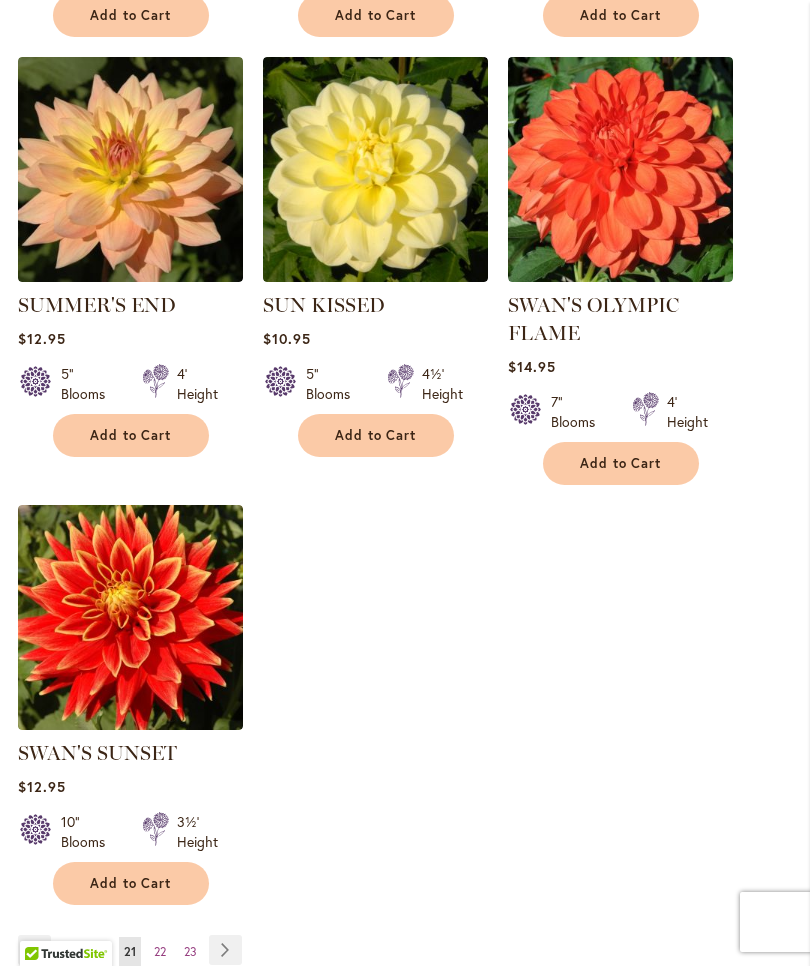 click on "Page
Next" at bounding box center (225, 950) 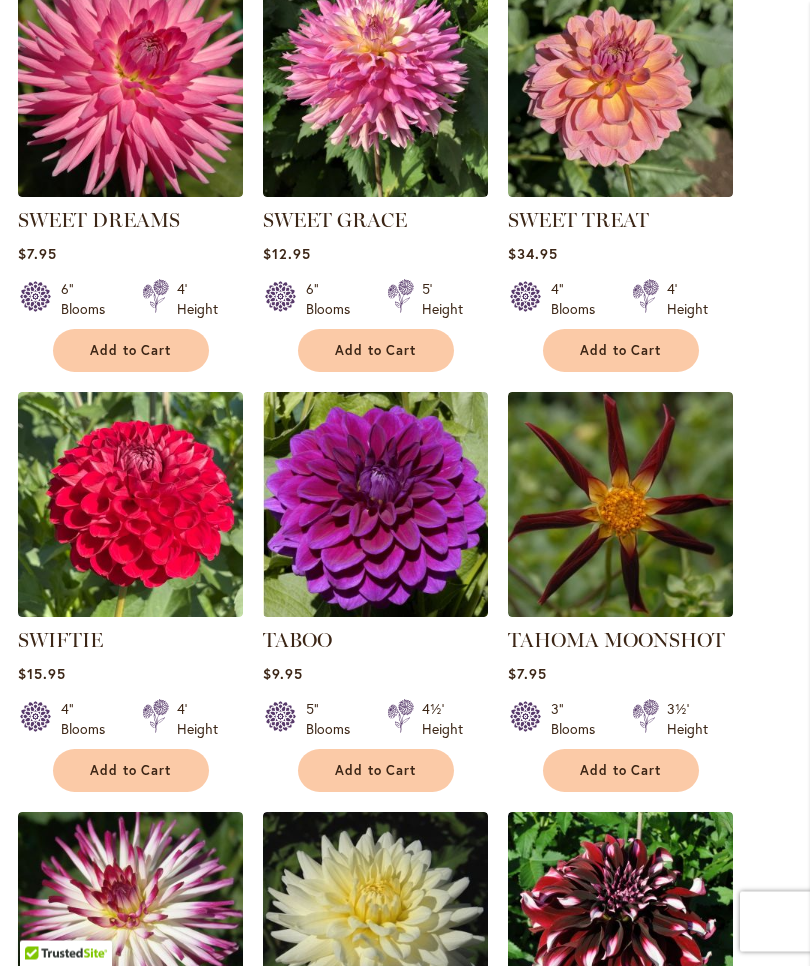scroll, scrollTop: 685, scrollLeft: 0, axis: vertical 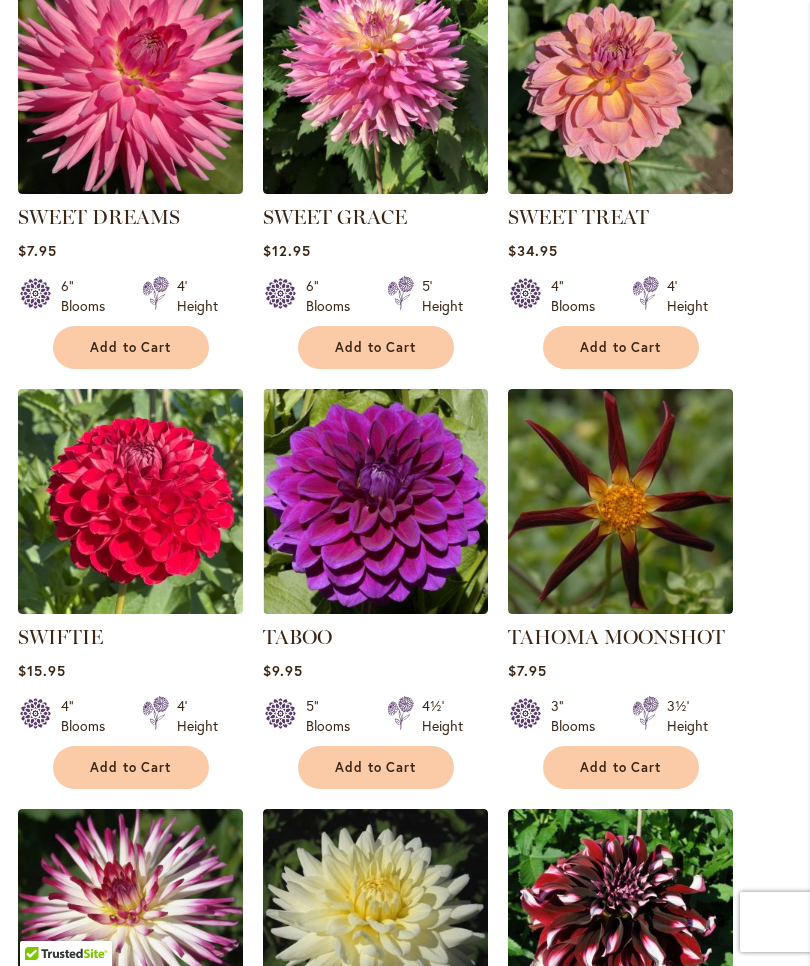 click on "Add to Cart" at bounding box center [621, 347] 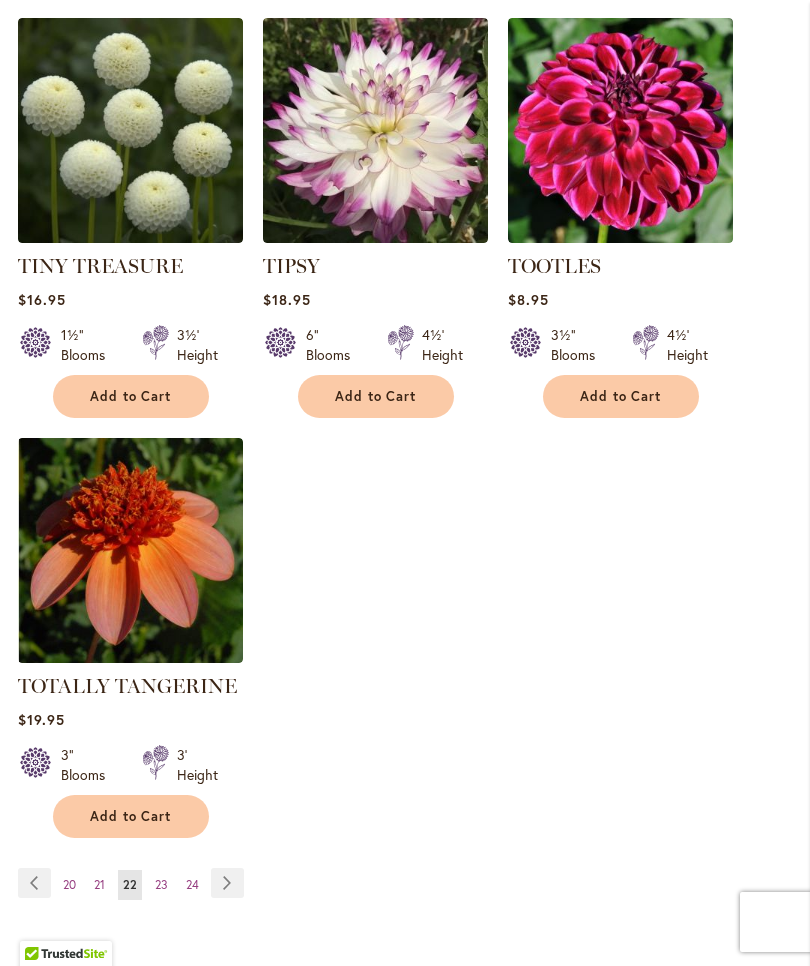 scroll, scrollTop: 2385, scrollLeft: 0, axis: vertical 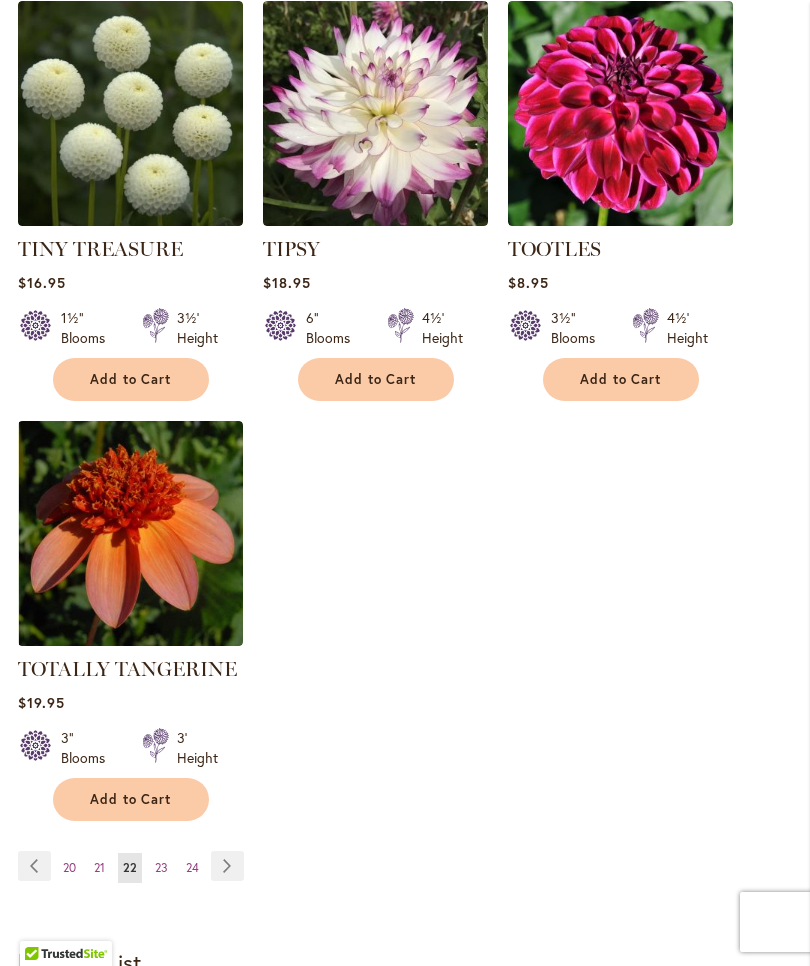 click on "Page
Next" at bounding box center (227, 866) 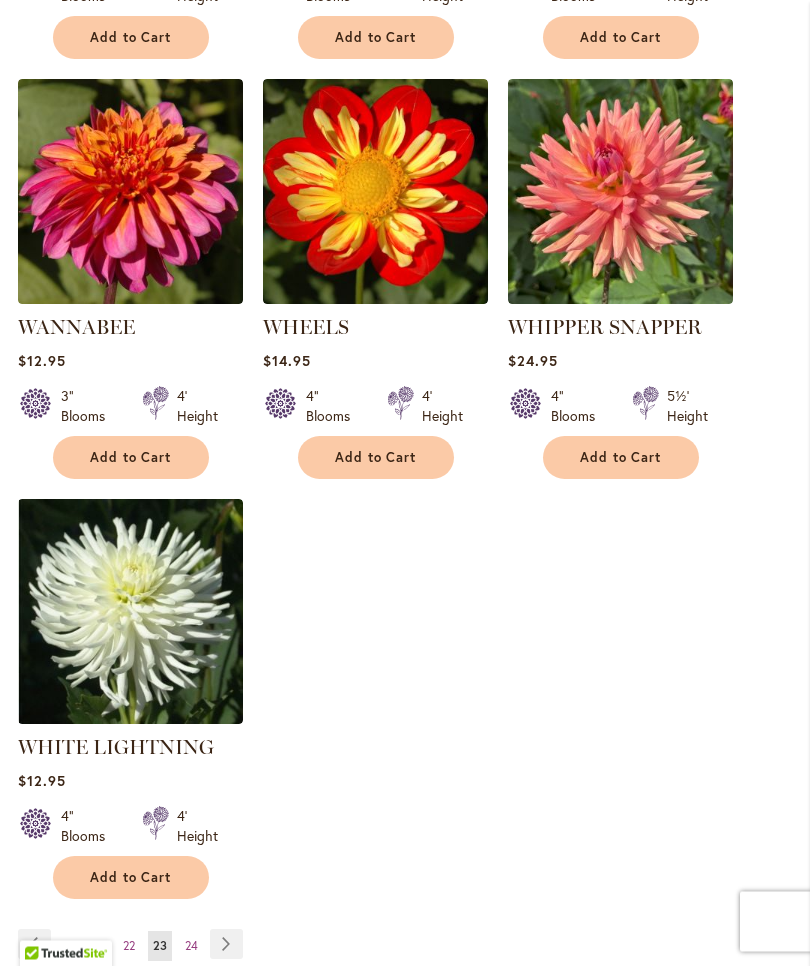 scroll, scrollTop: 2255, scrollLeft: 0, axis: vertical 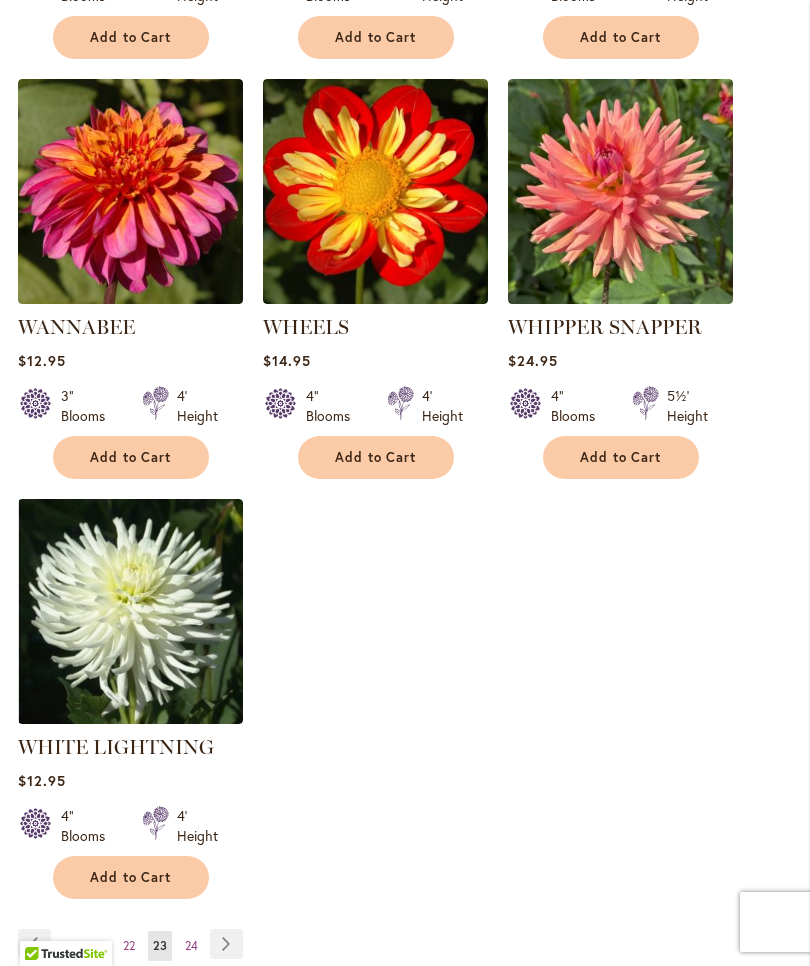 click on "Page
Next" at bounding box center (226, 944) 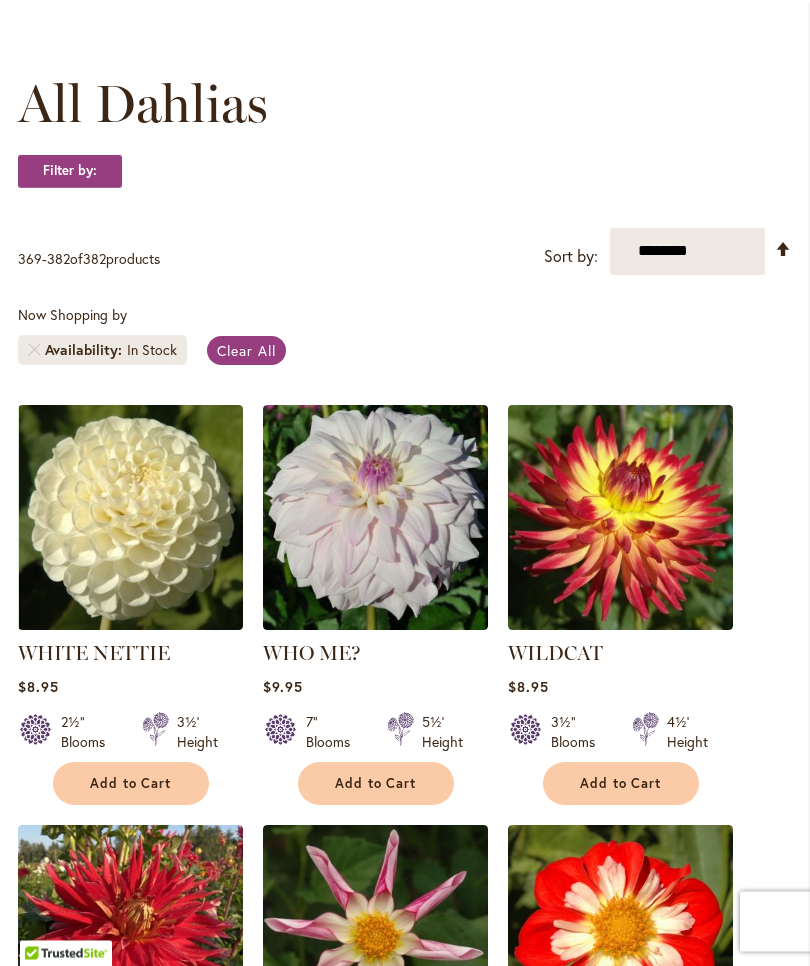 scroll, scrollTop: 0, scrollLeft: 0, axis: both 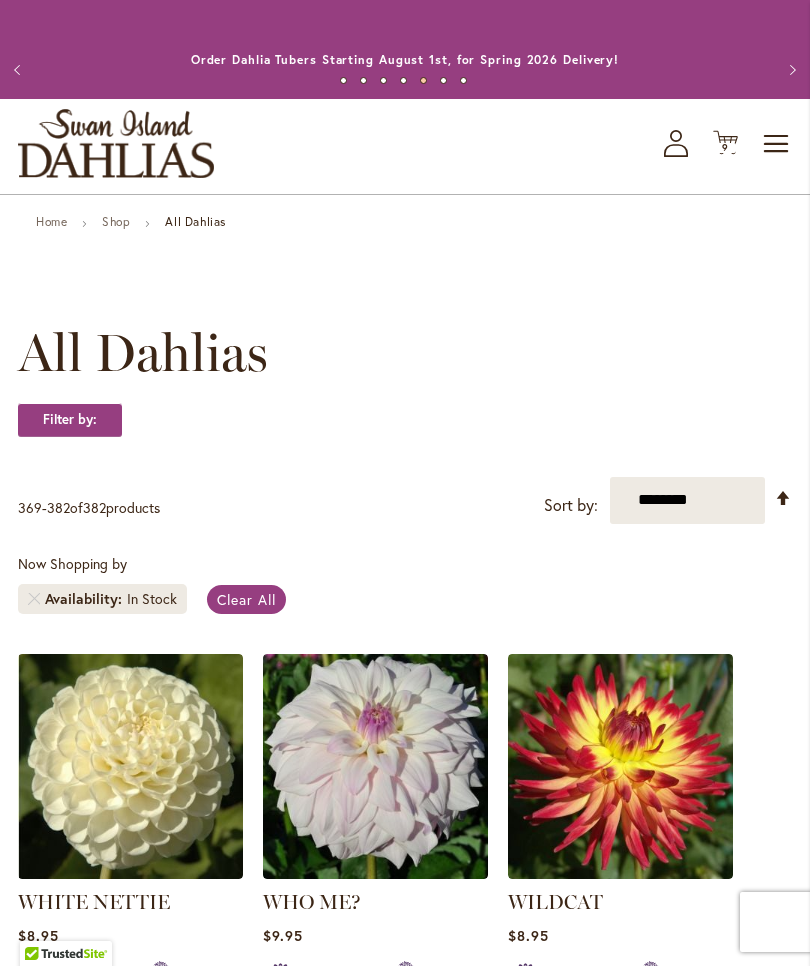 click on "Cart
.cls-1 {
fill: #231f20;
}" 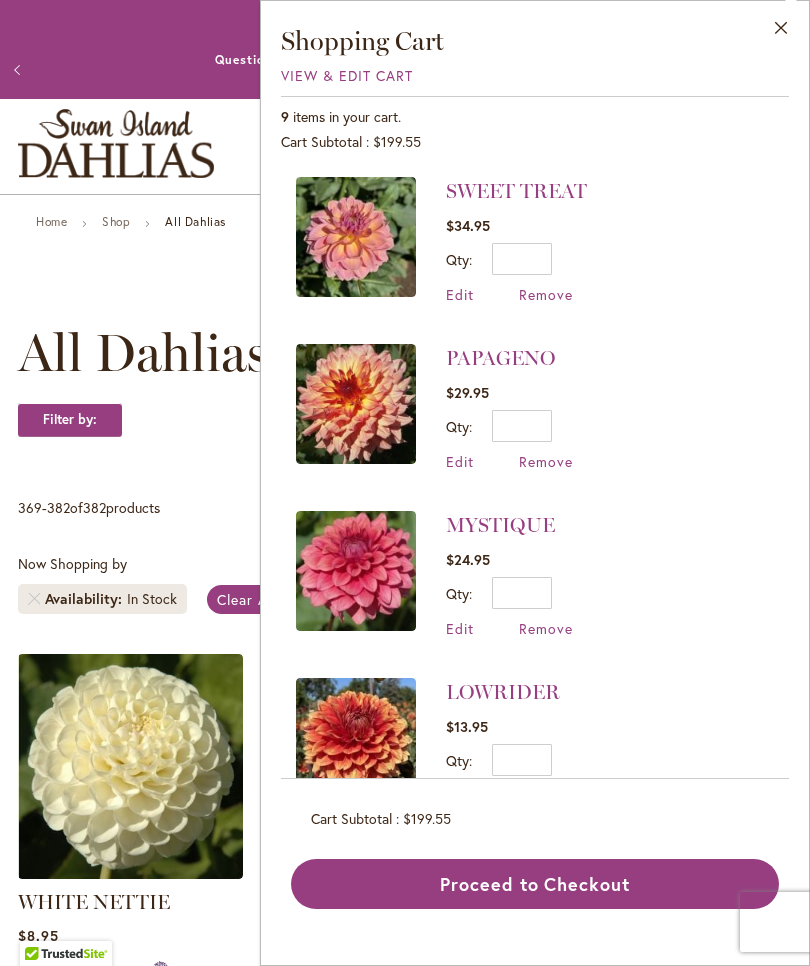 scroll, scrollTop: 0, scrollLeft: 0, axis: both 